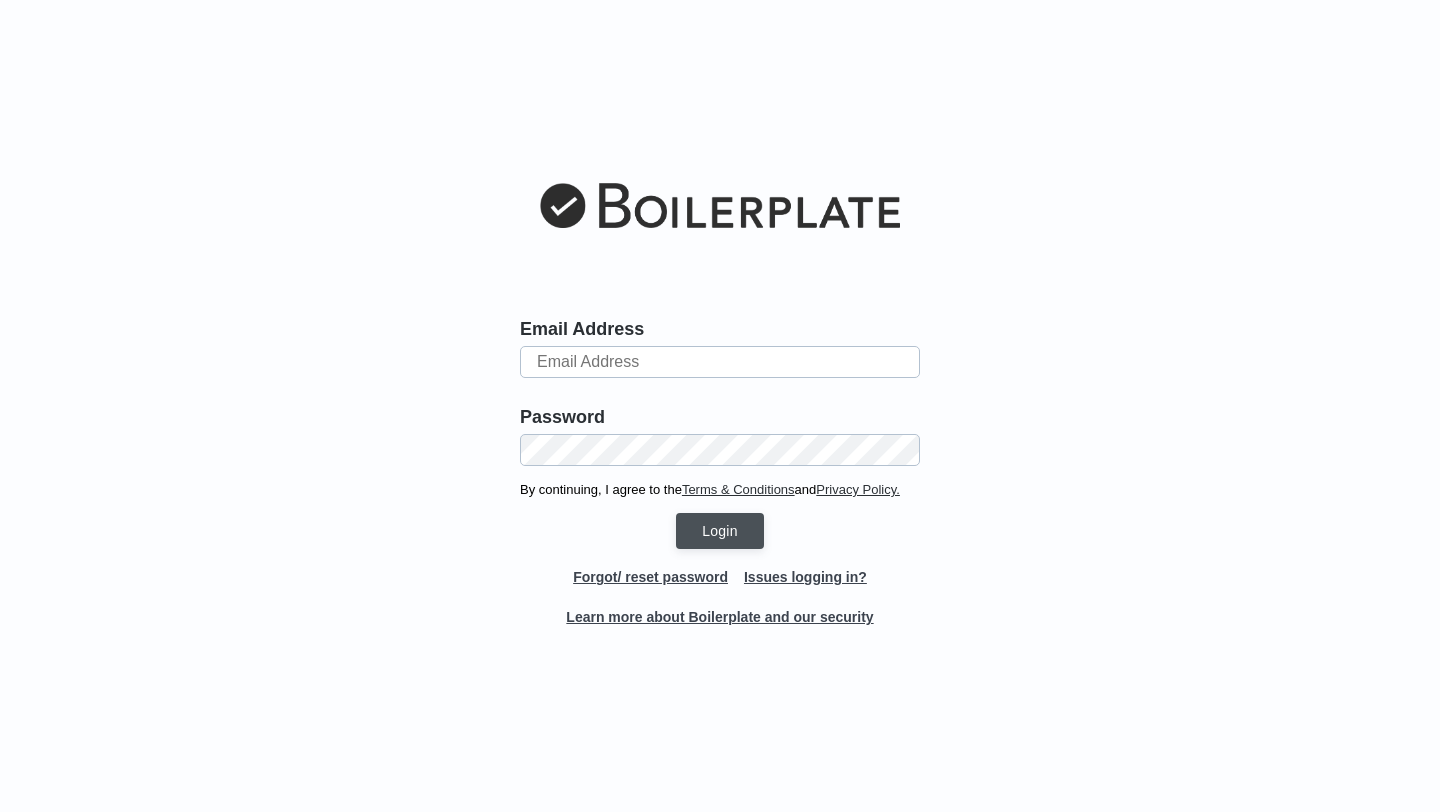 scroll, scrollTop: 0, scrollLeft: 0, axis: both 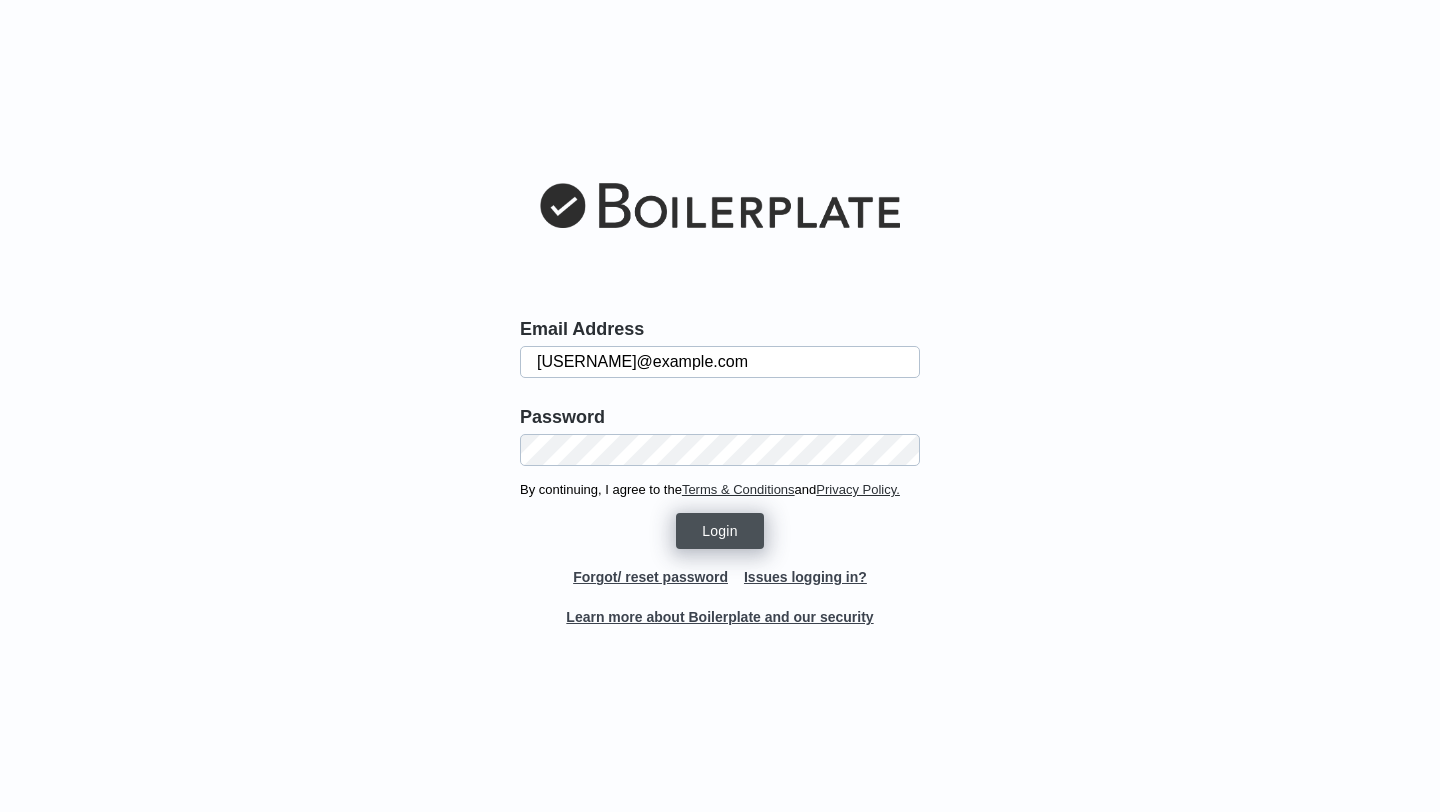 click on "Login" at bounding box center (720, 531) 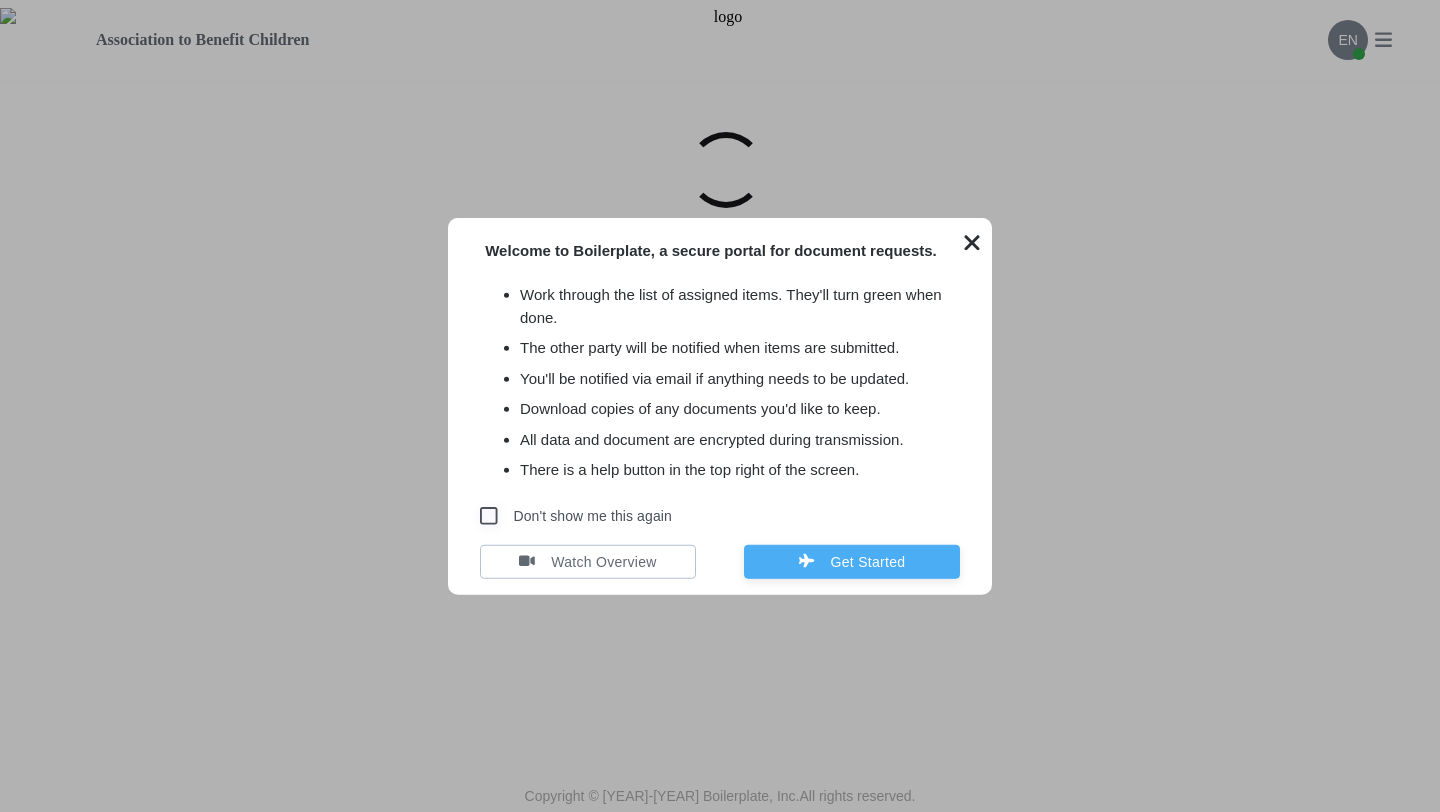 scroll, scrollTop: 0, scrollLeft: 0, axis: both 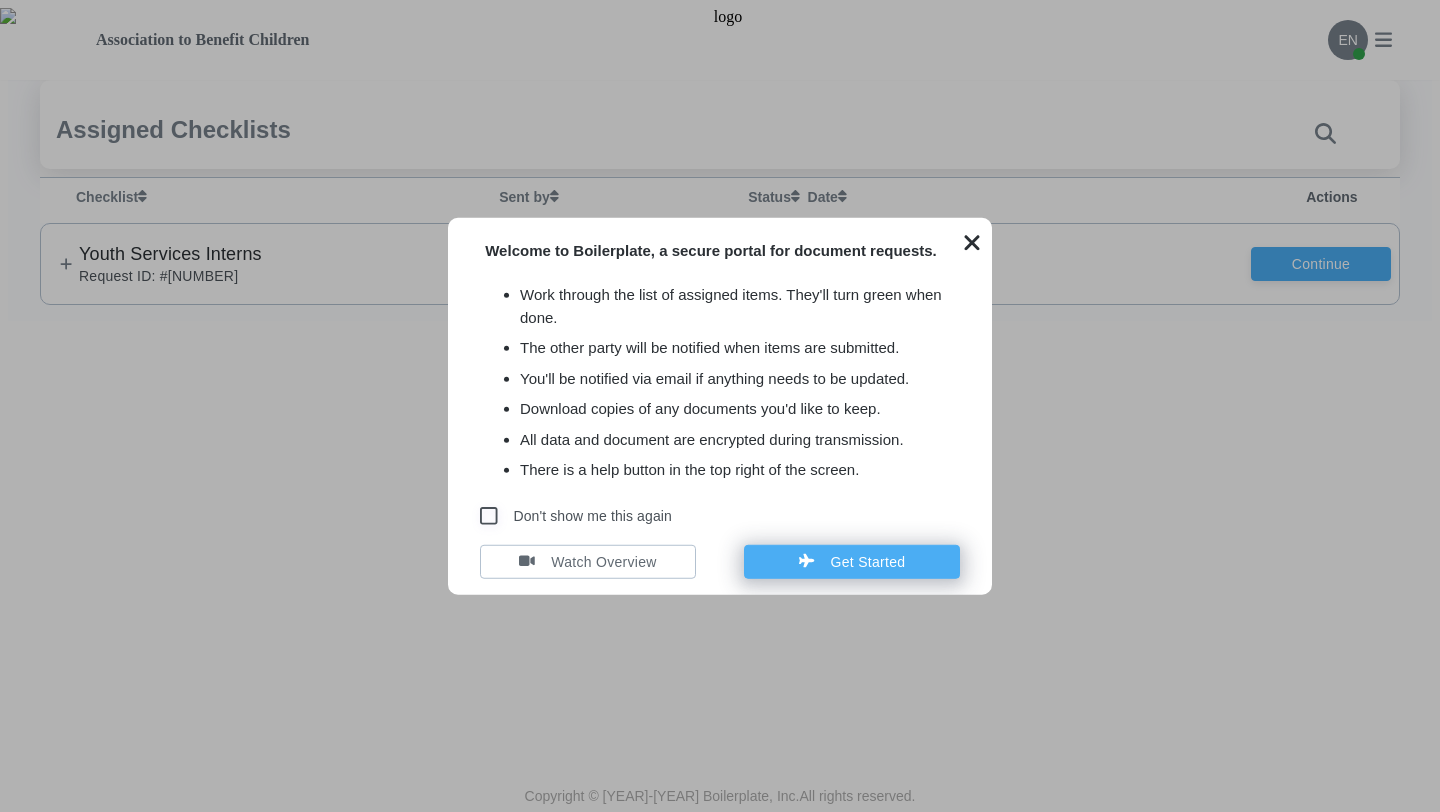 click at bounding box center (813, 561) 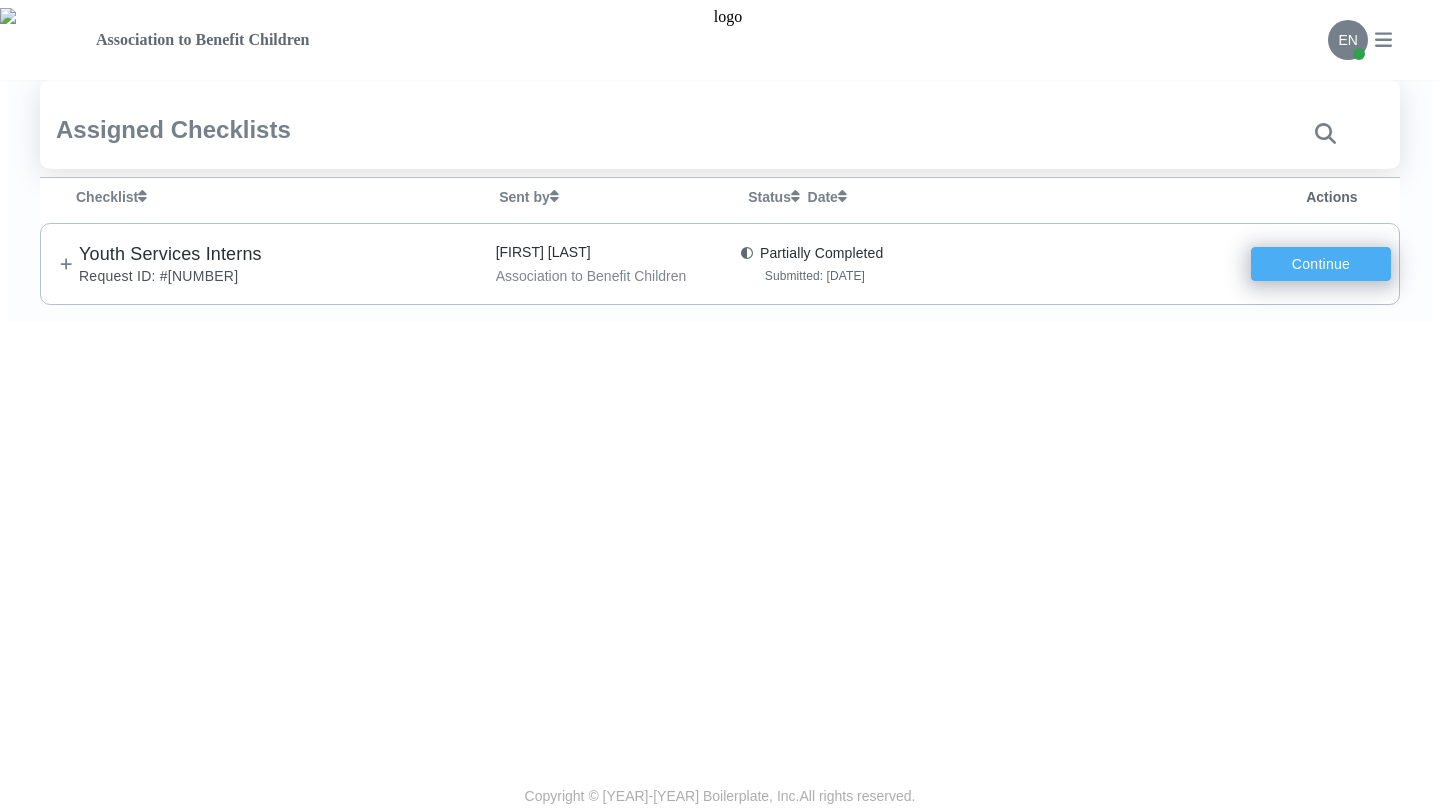 click on "Continue" at bounding box center [1321, 264] 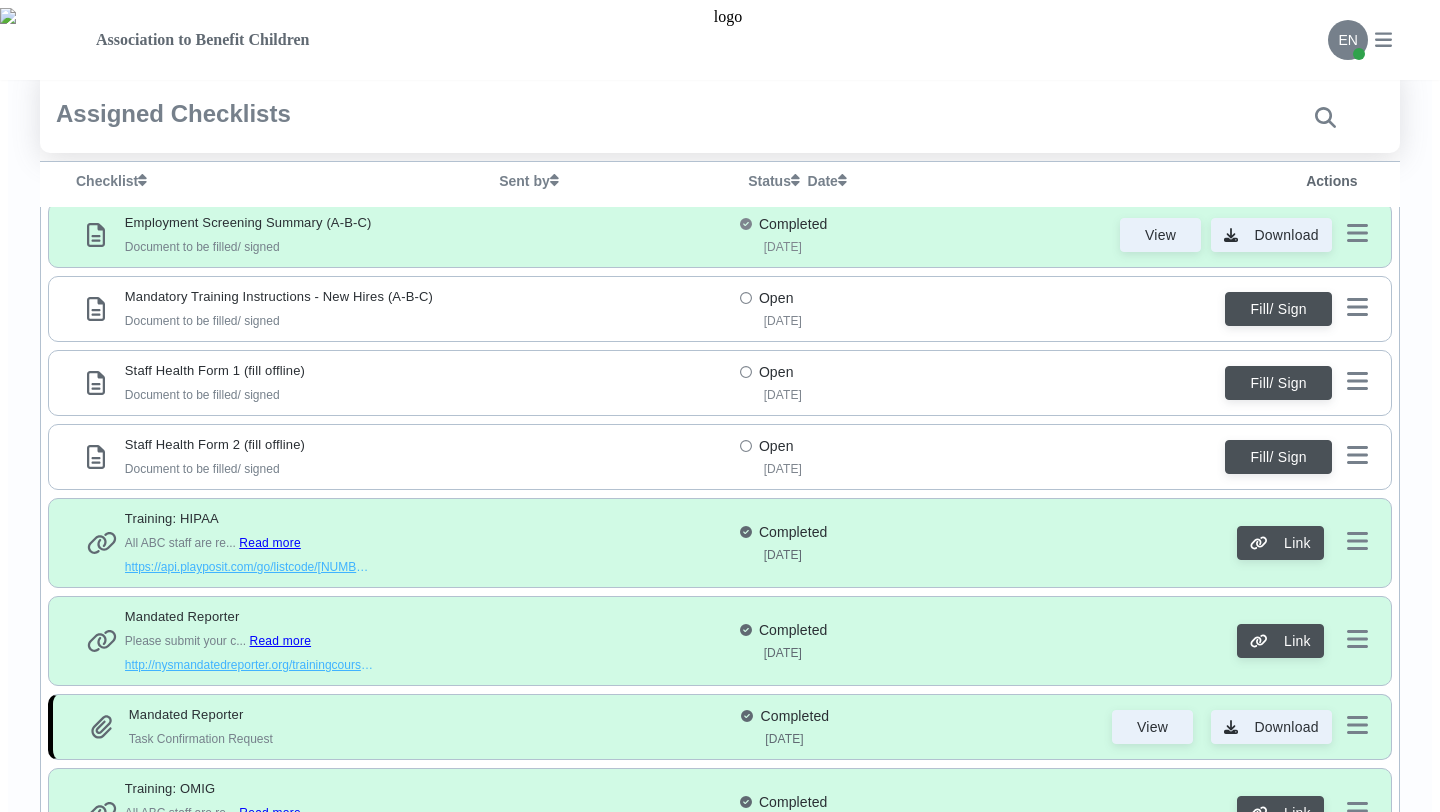 scroll, scrollTop: 547, scrollLeft: 0, axis: vertical 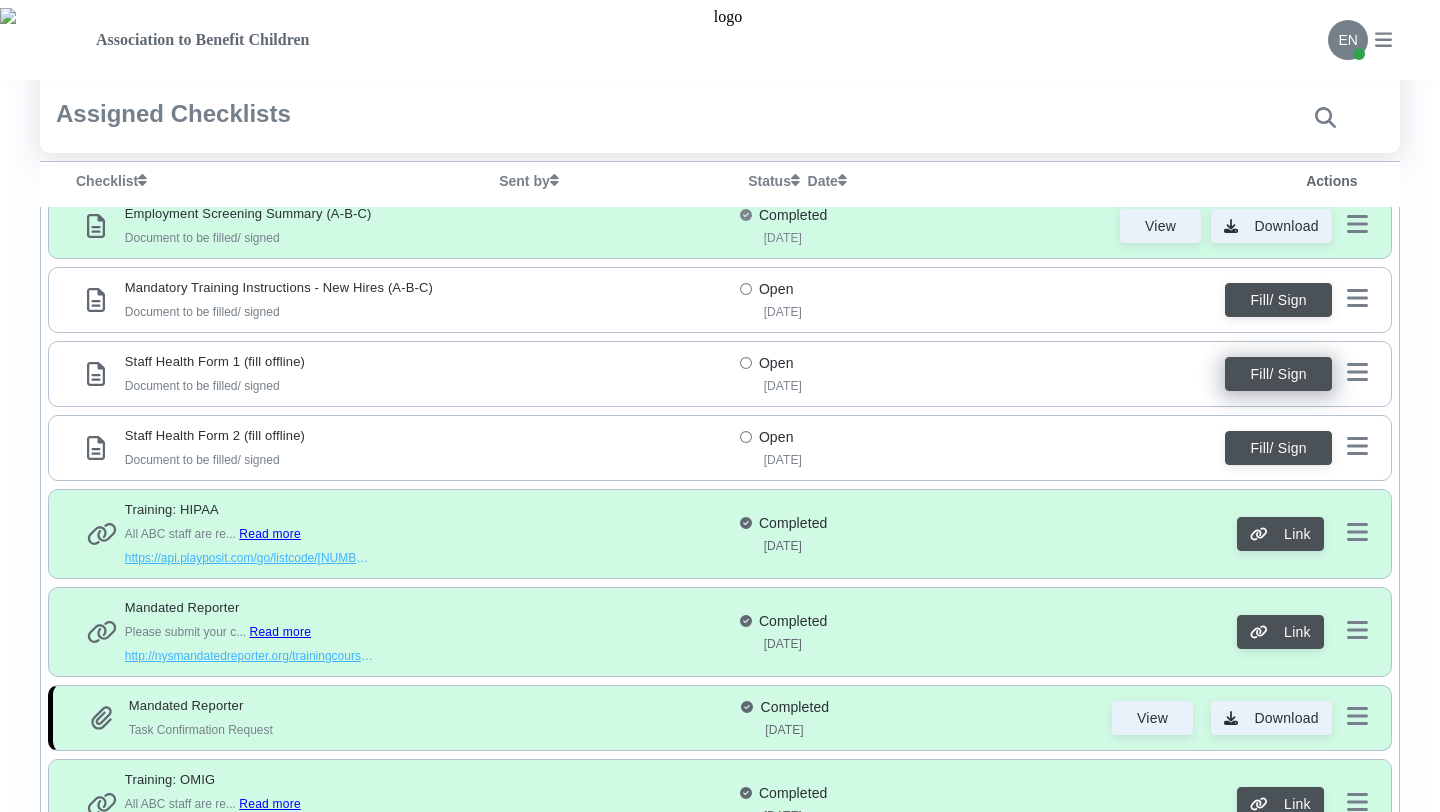 click on "Fill/ Sign" at bounding box center [1278, 300] 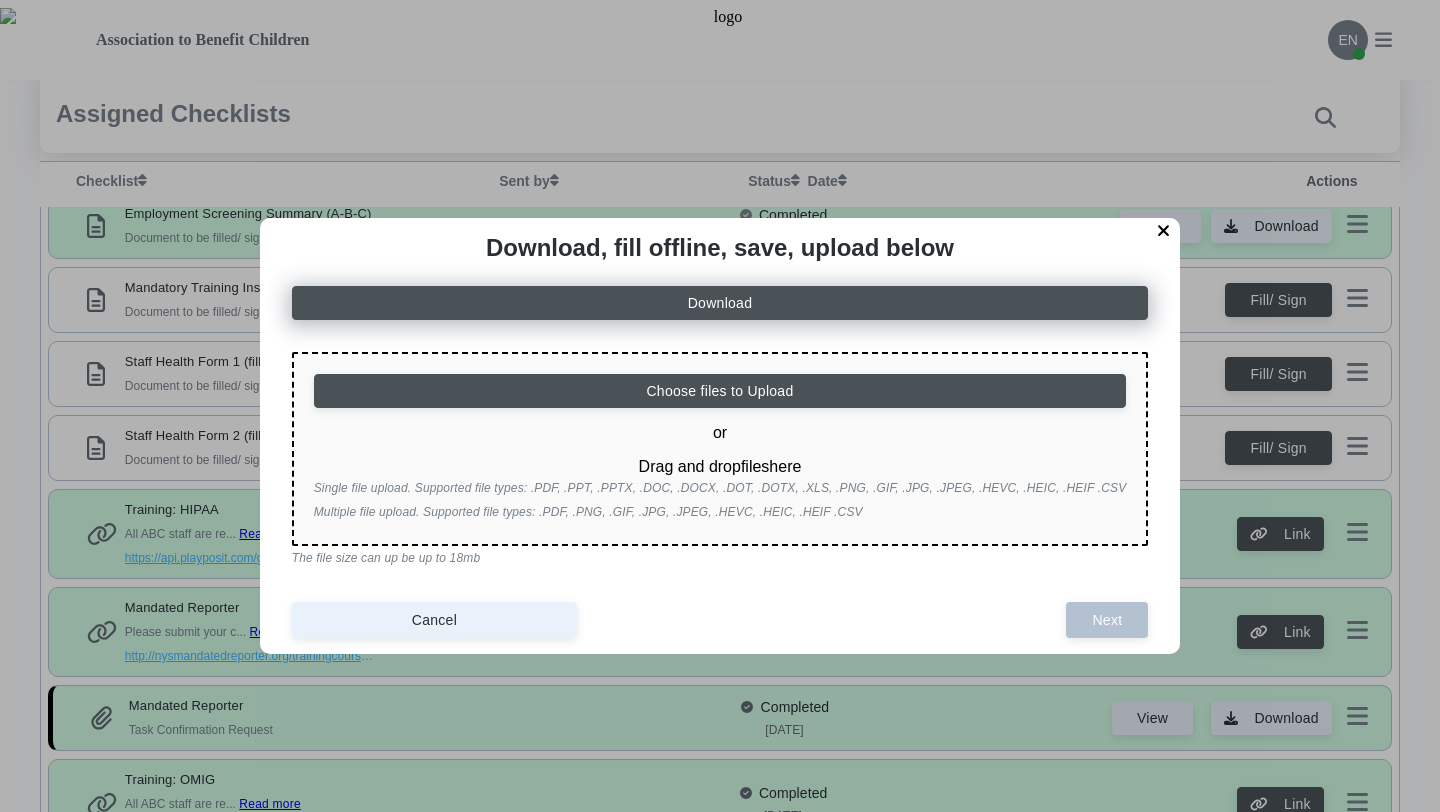 click on "Download" at bounding box center [720, 303] 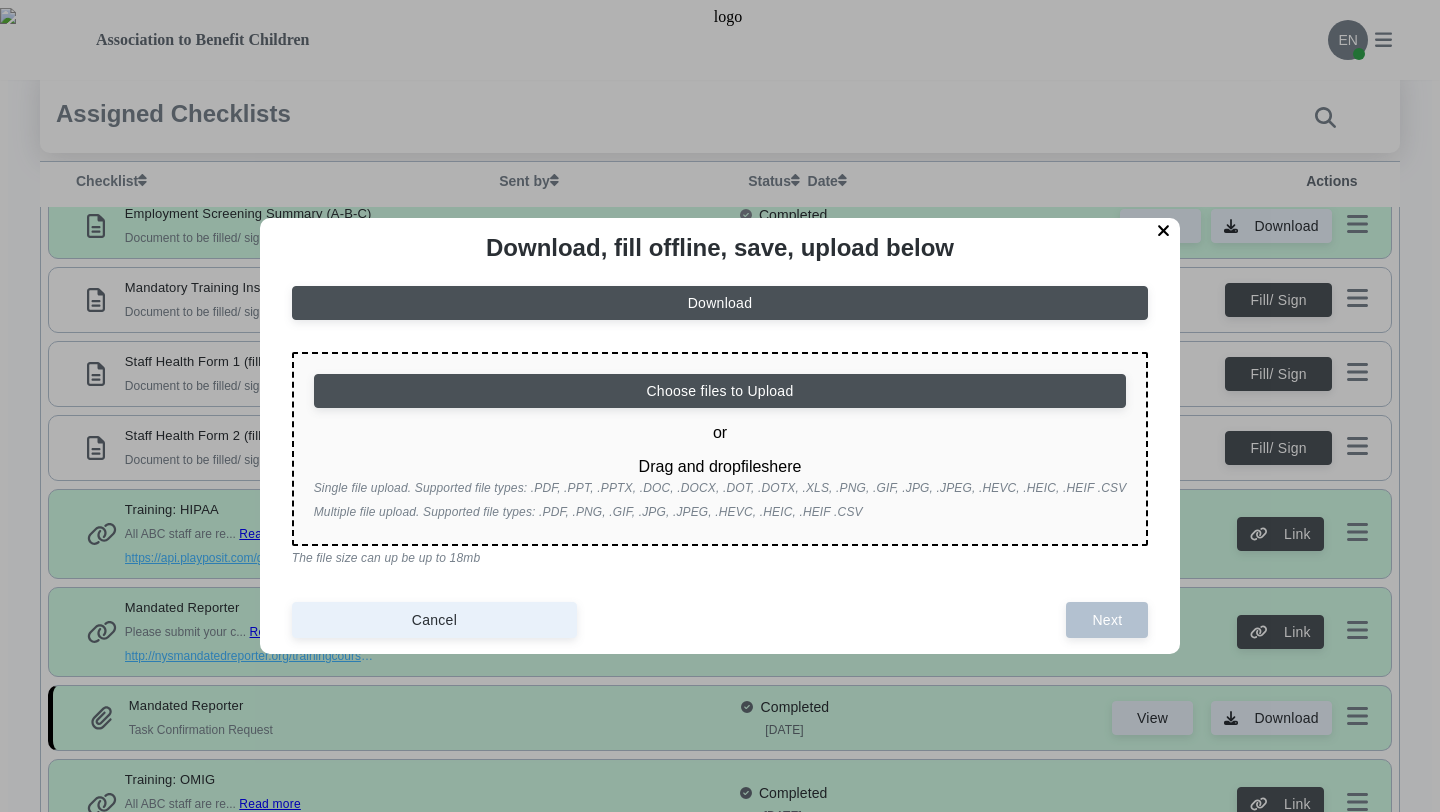 click at bounding box center [1164, 231] 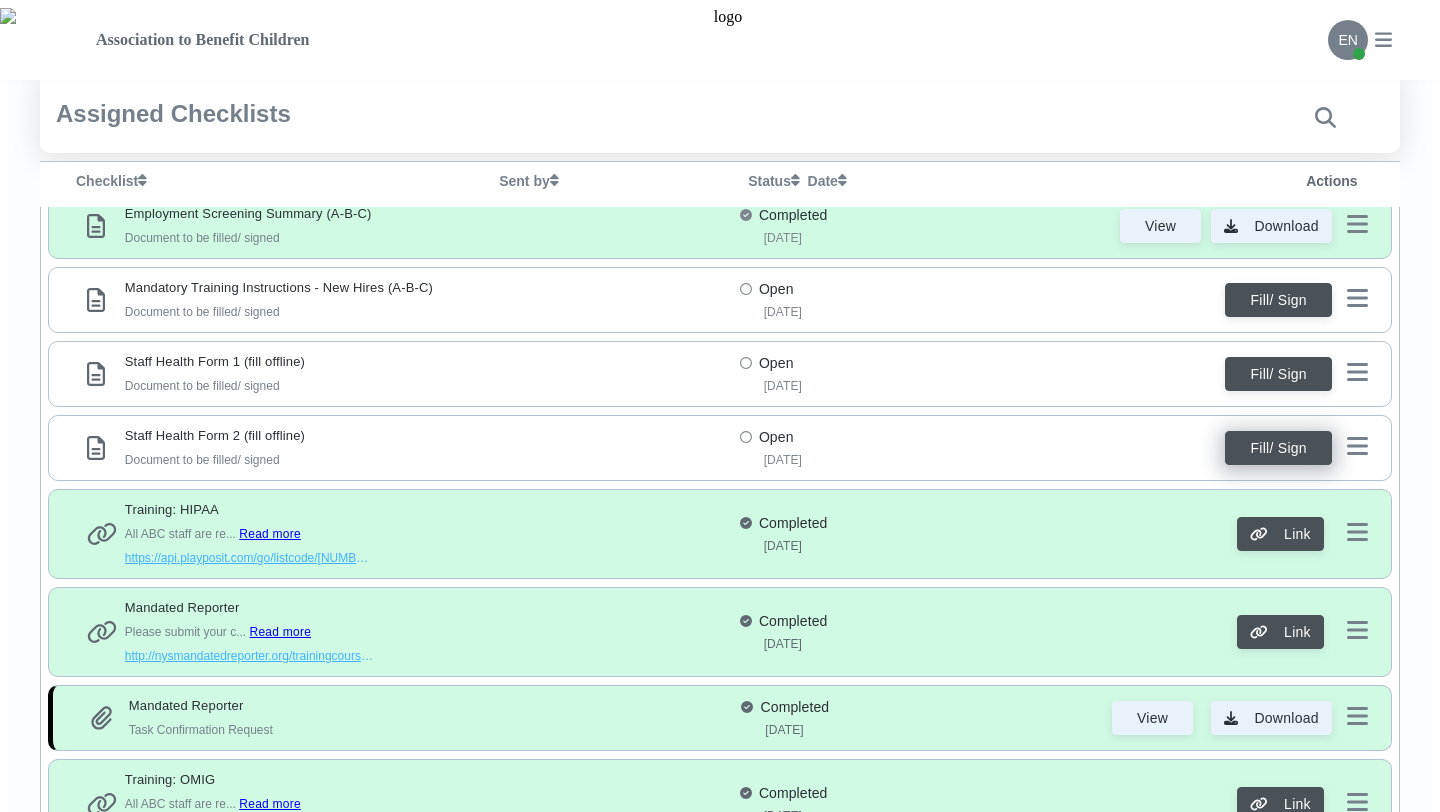 click on "Fill/ Sign" at bounding box center [1278, 300] 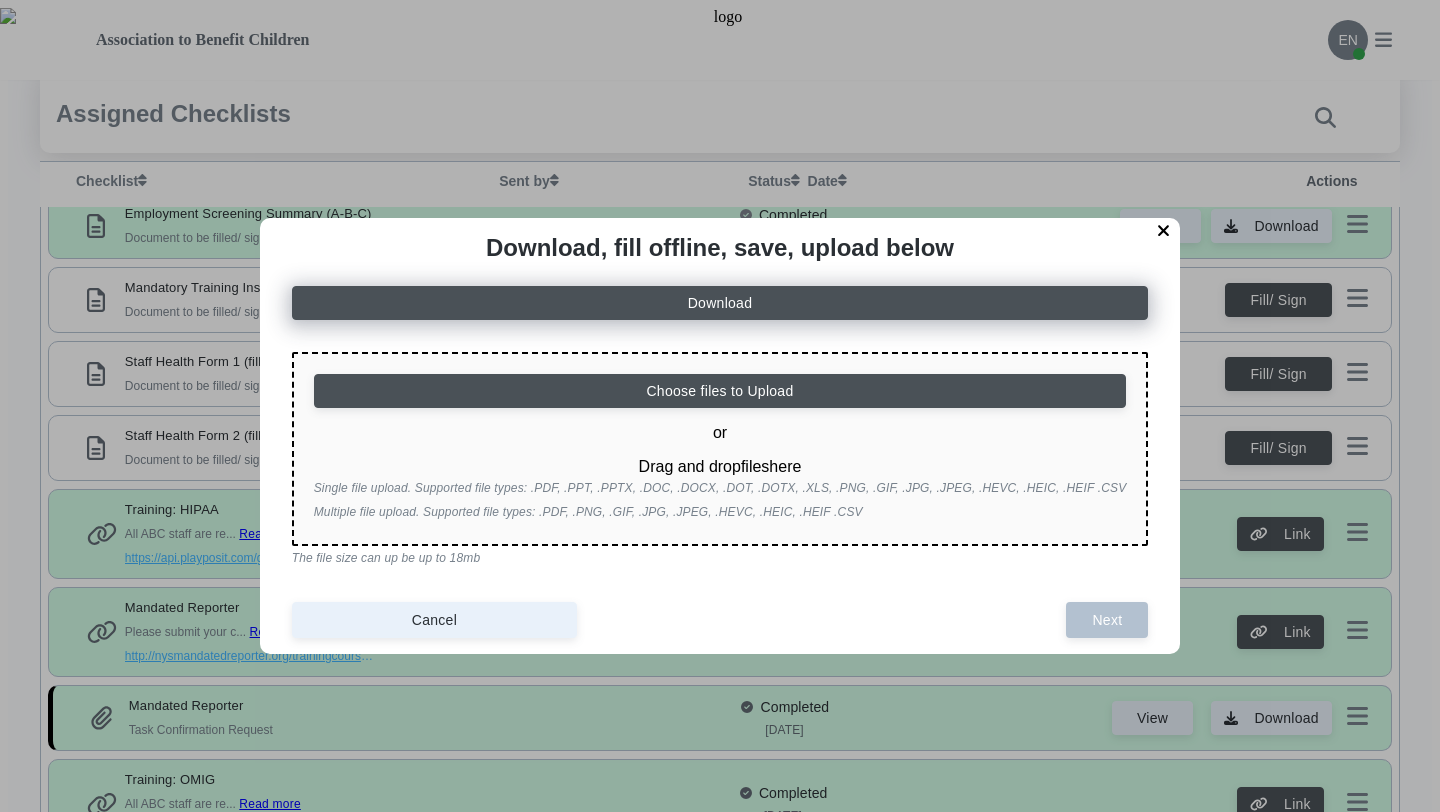 click on "Download" at bounding box center [720, 303] 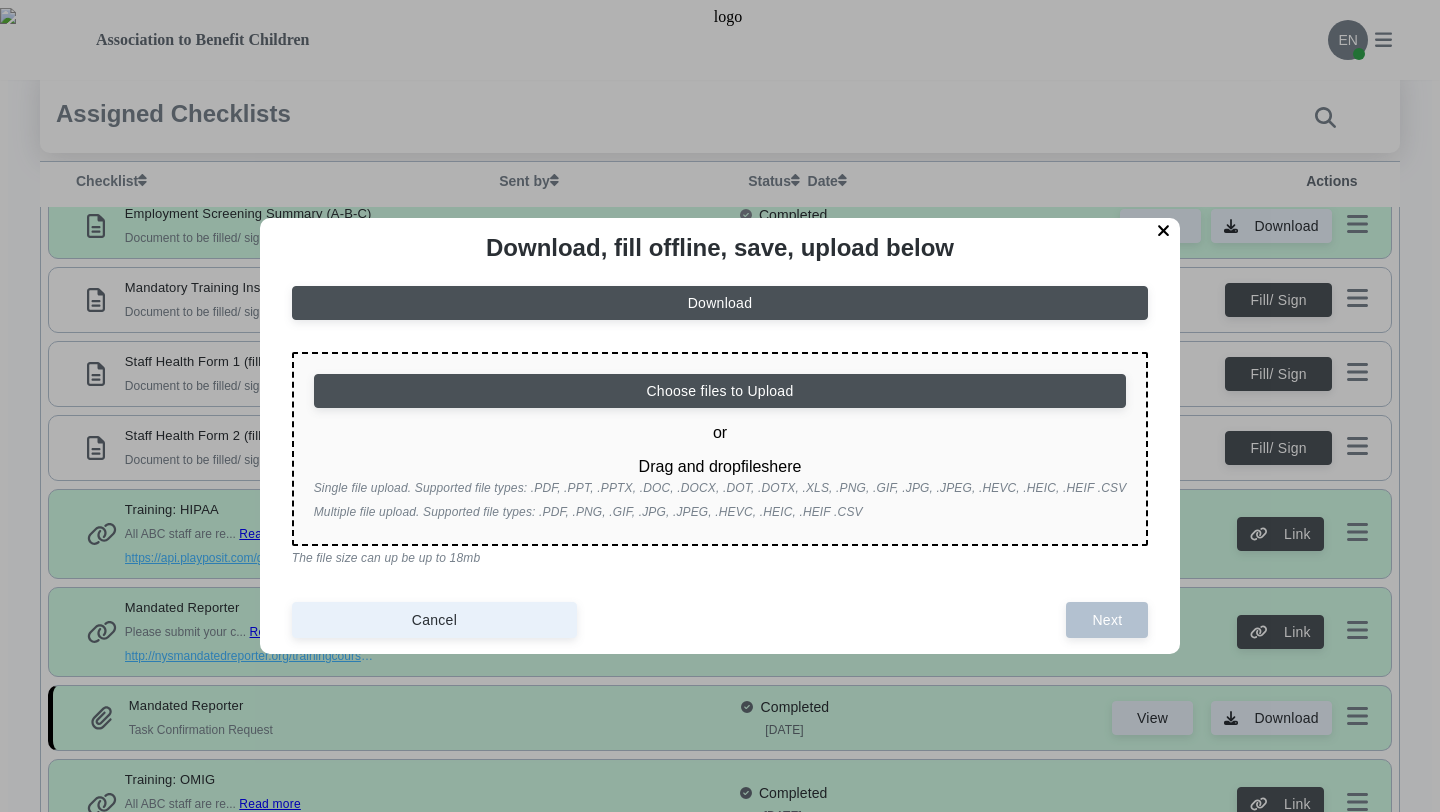 click at bounding box center (1164, 231) 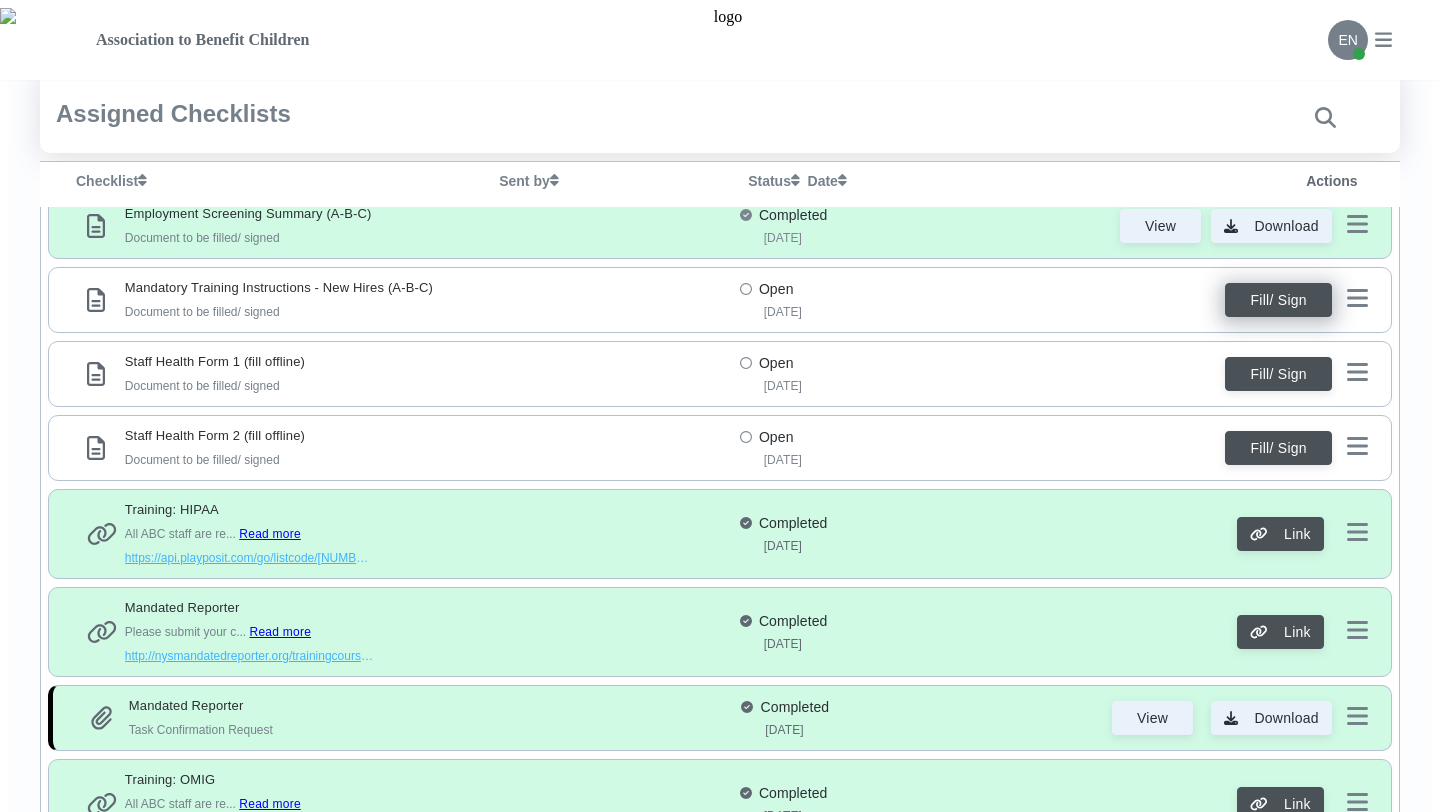 click on "Fill/ Sign" at bounding box center (1278, 300) 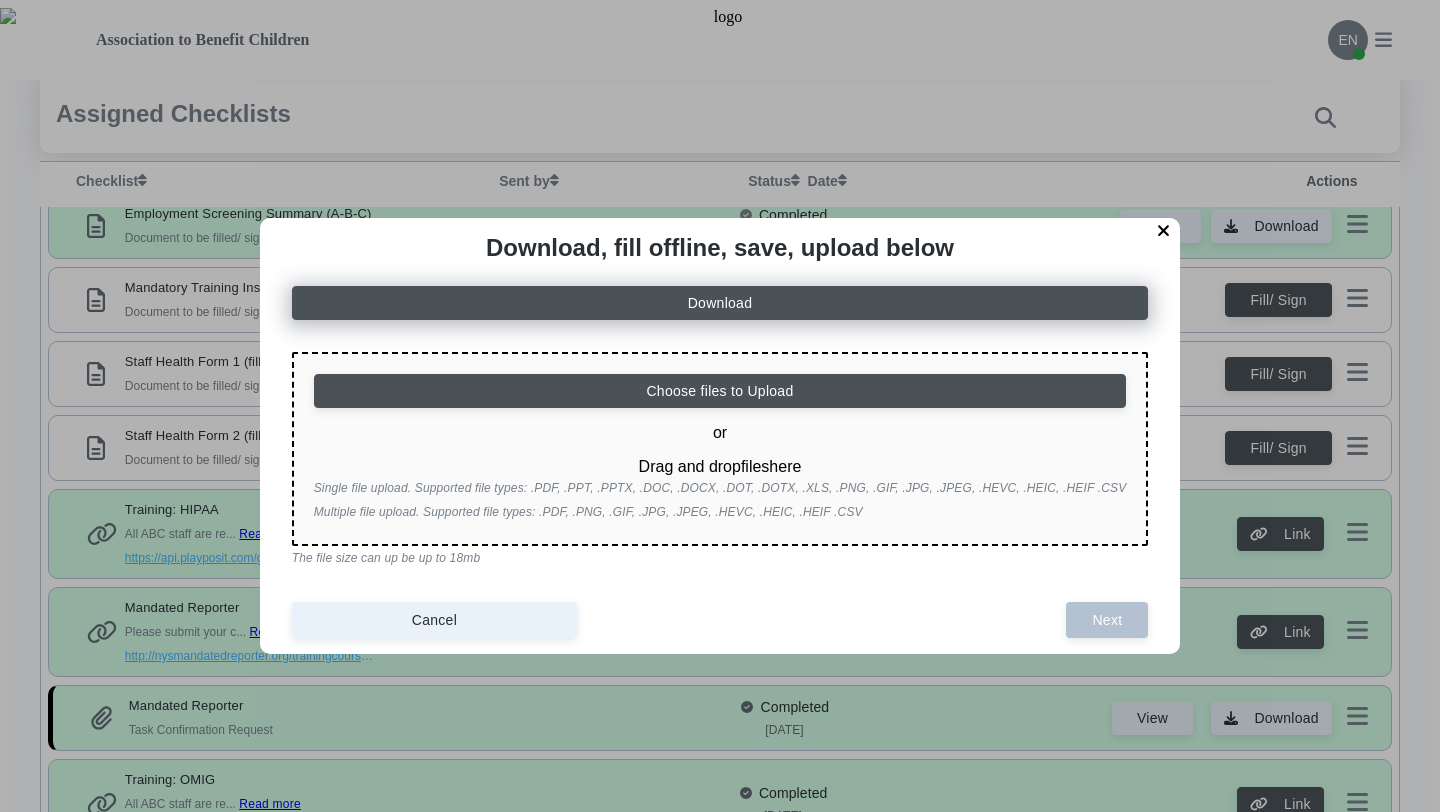 click on "Download" at bounding box center [720, 303] 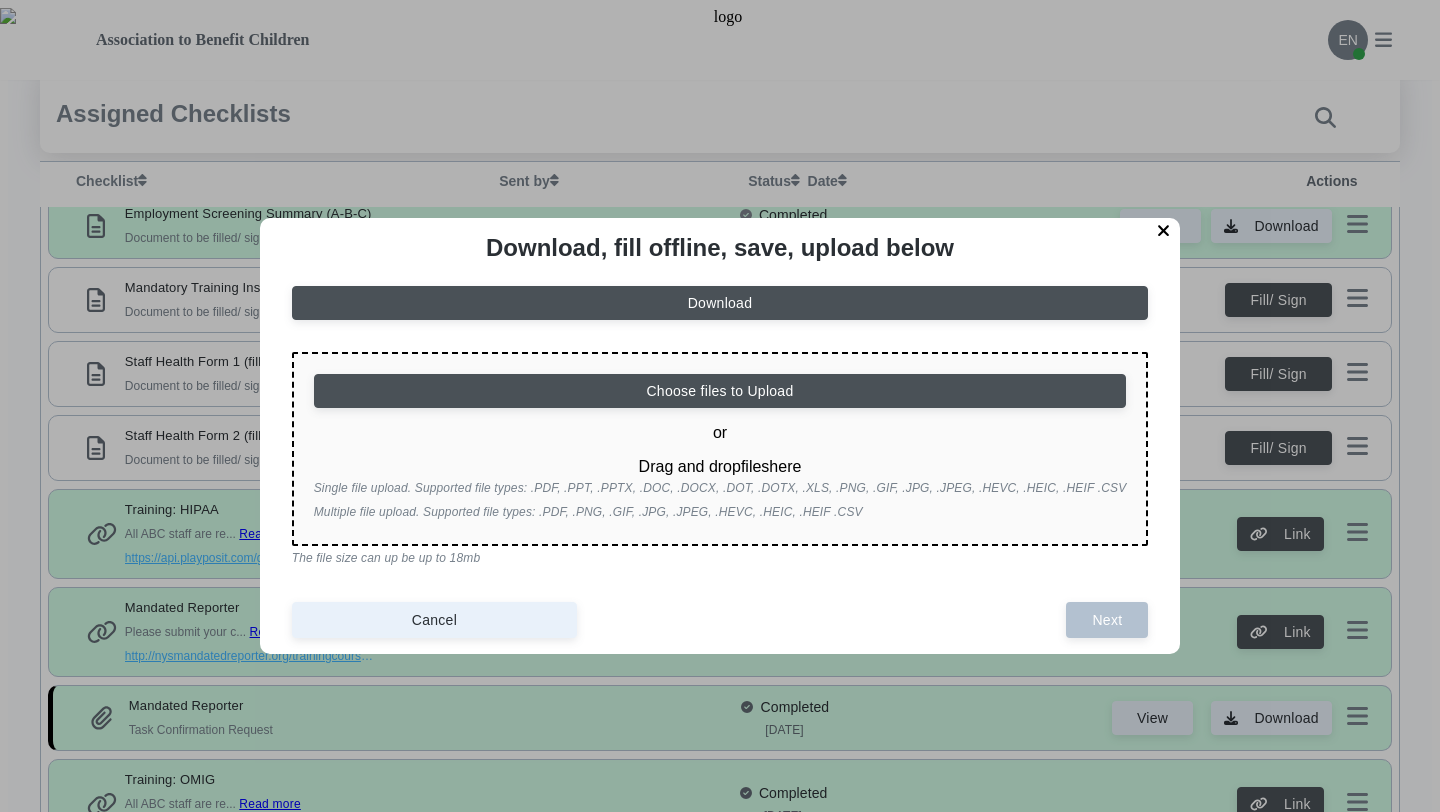 click at bounding box center (1164, 231) 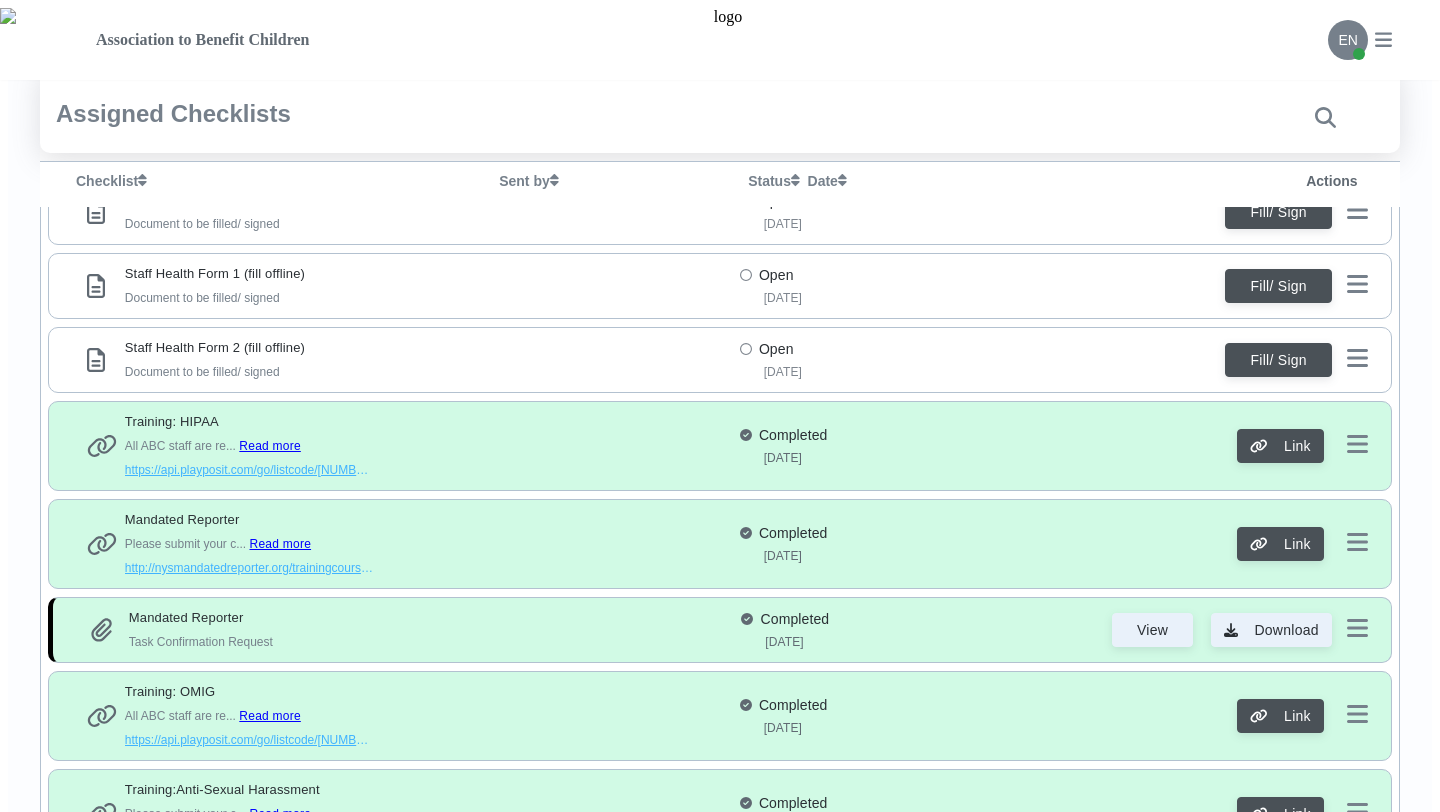scroll, scrollTop: 633, scrollLeft: 0, axis: vertical 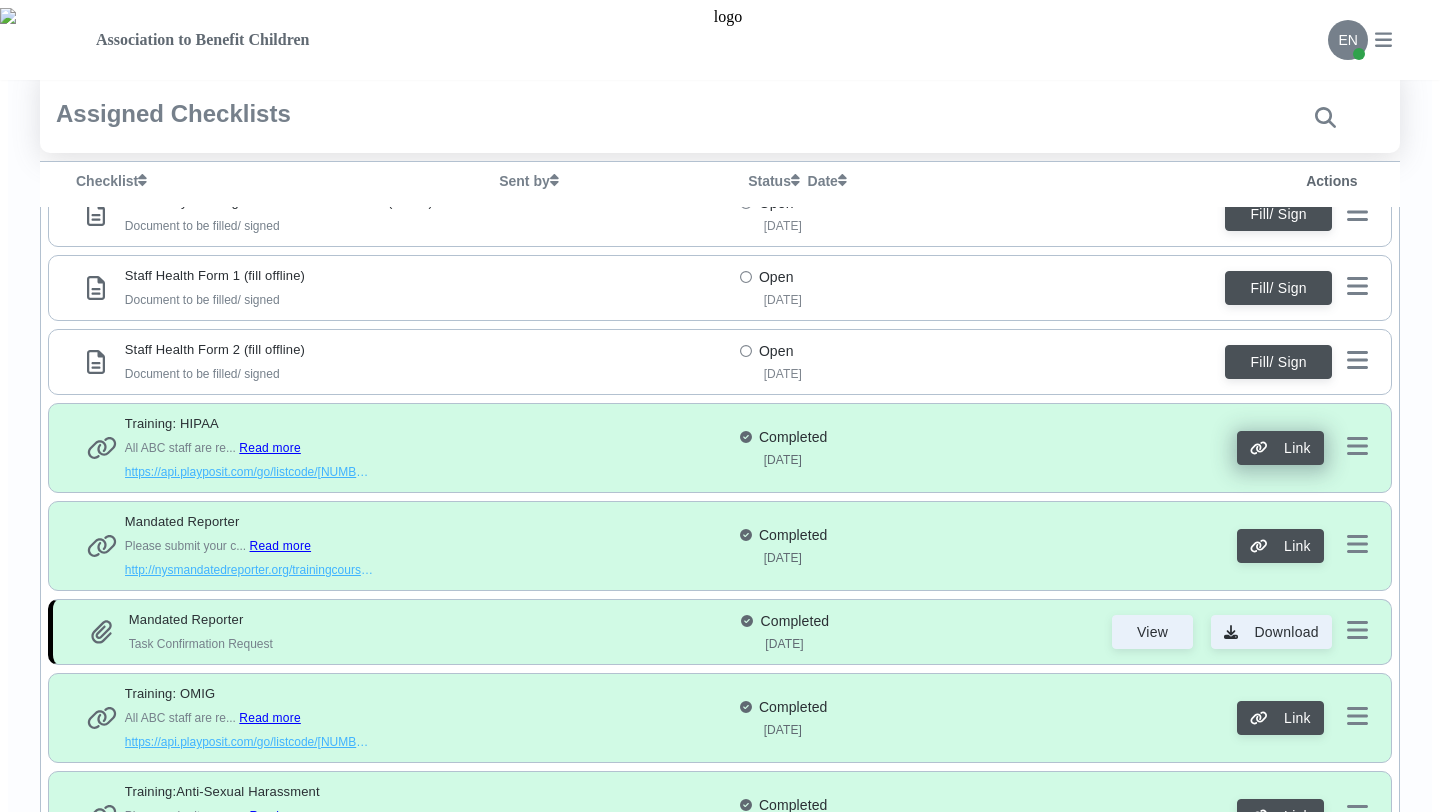 click at bounding box center (1265, 448) 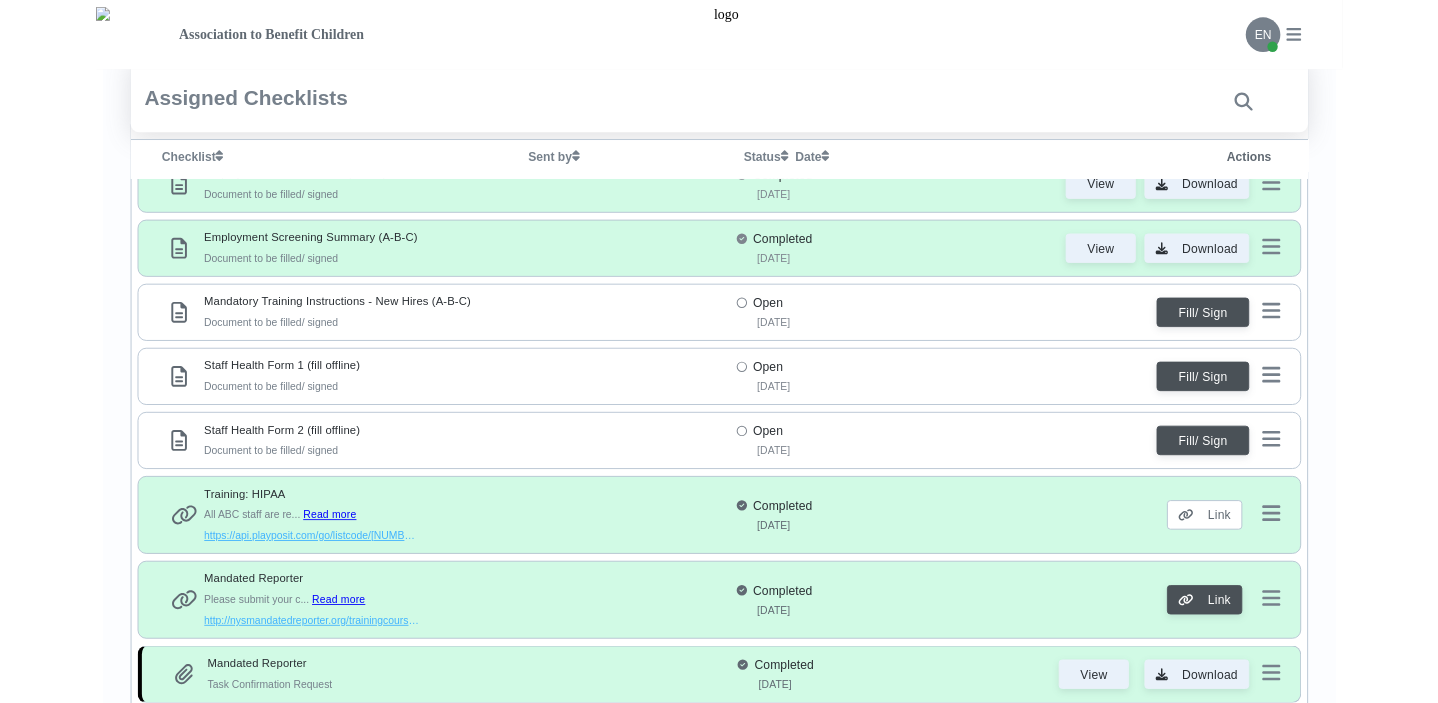 scroll, scrollTop: 484, scrollLeft: 0, axis: vertical 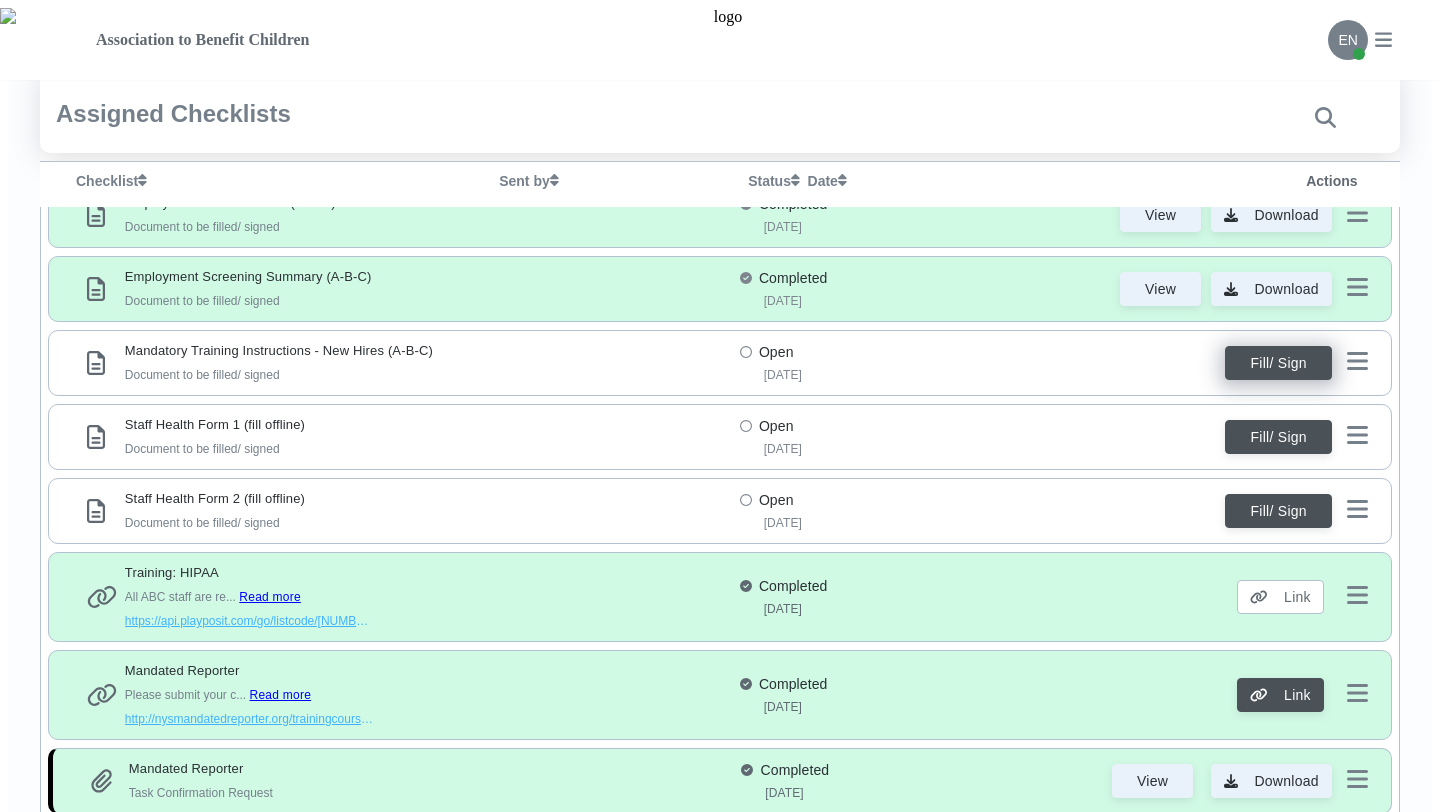 click on "Fill/ Sign" at bounding box center [1278, 363] 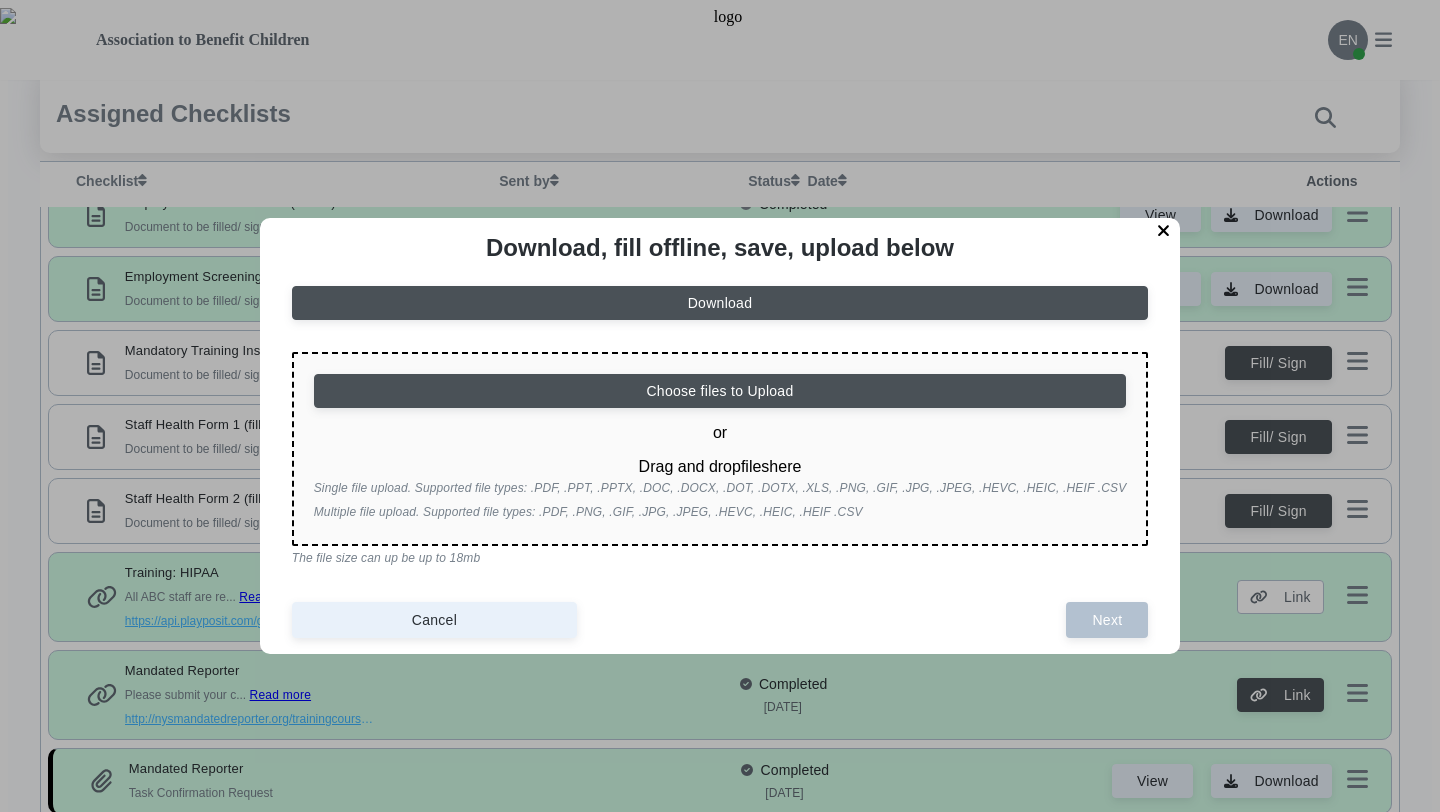 click at bounding box center [1164, 231] 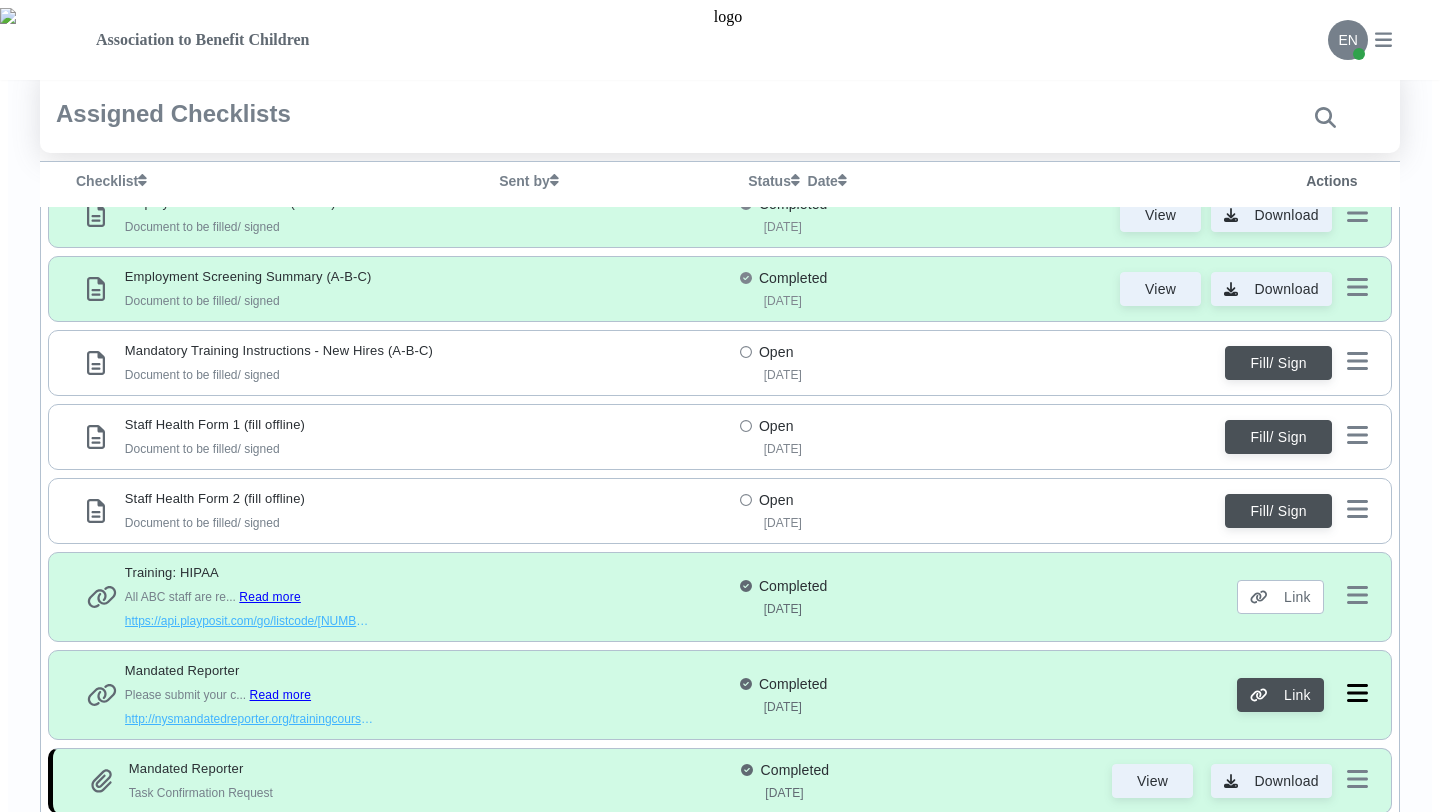 click at bounding box center [1357, 595] 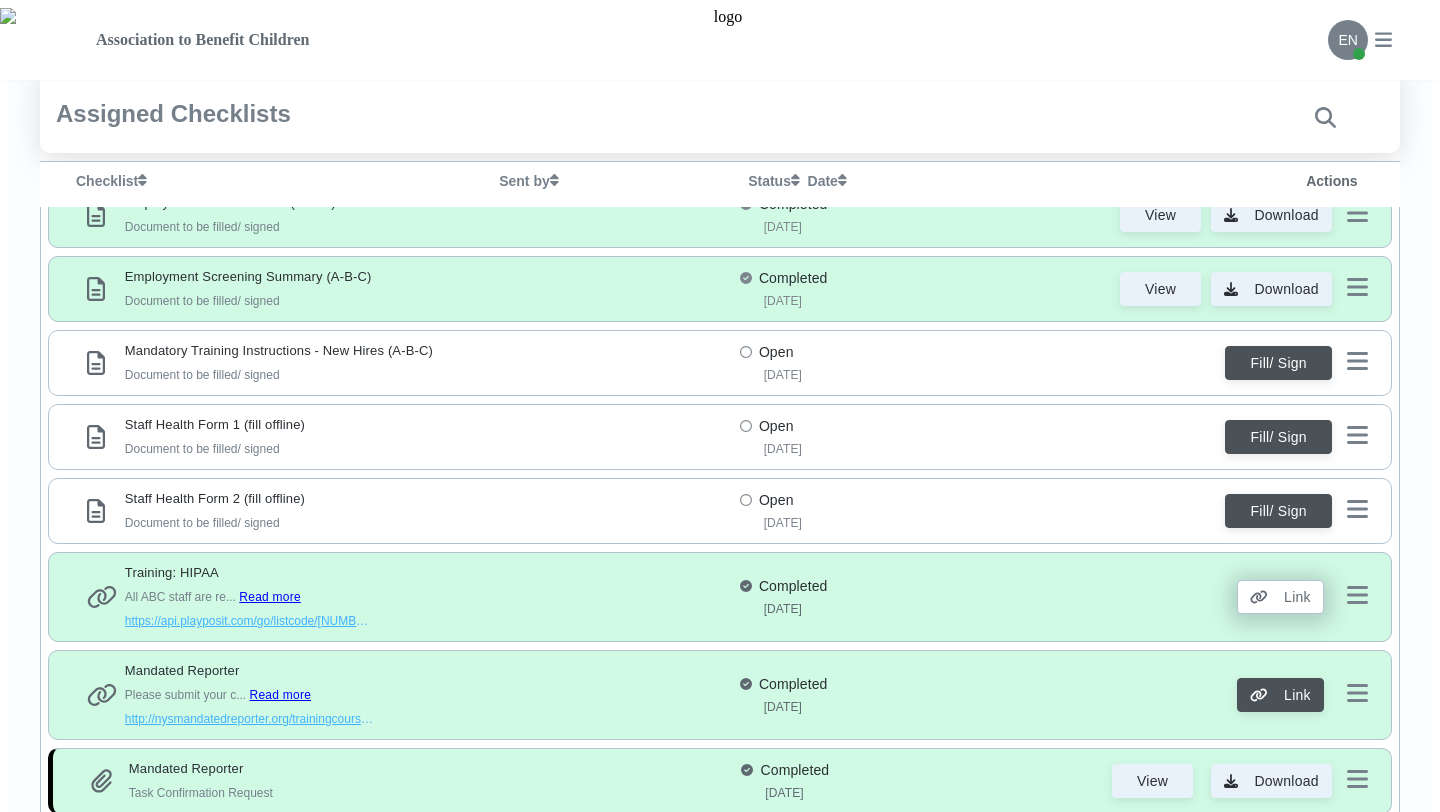 click on "Link" at bounding box center (1297, 597) 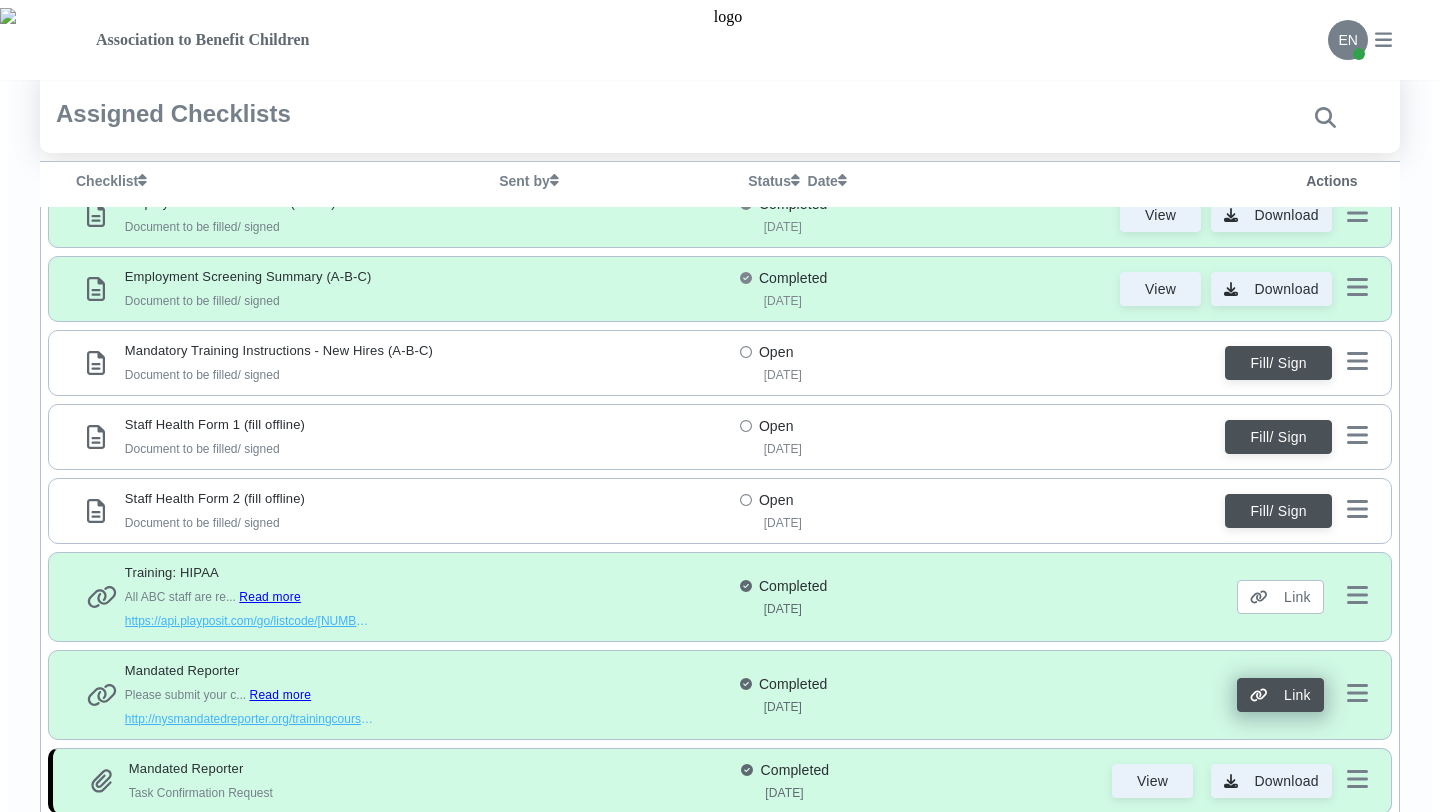 click on "Link" at bounding box center [1280, 695] 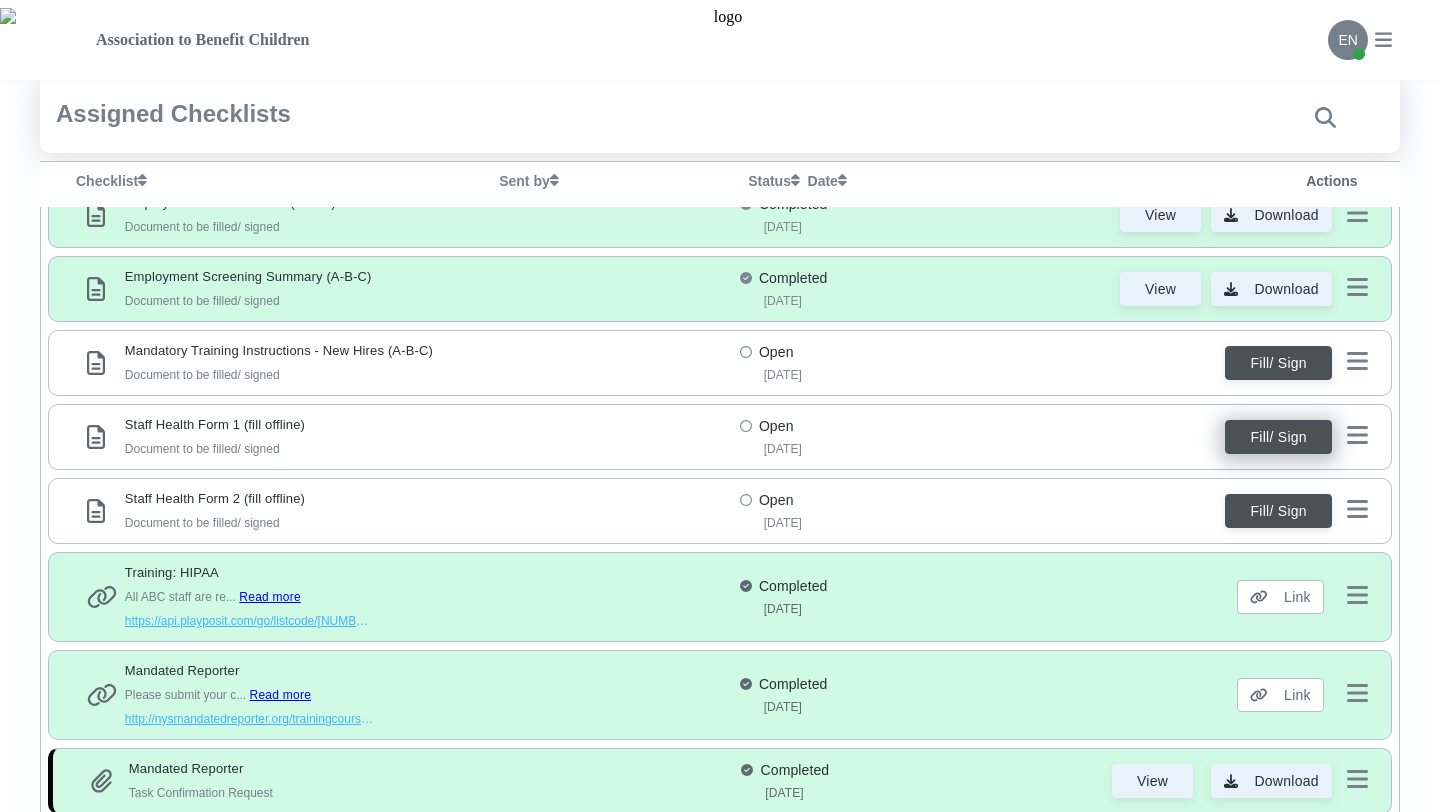 click on "Fill/ Sign" at bounding box center (1278, 363) 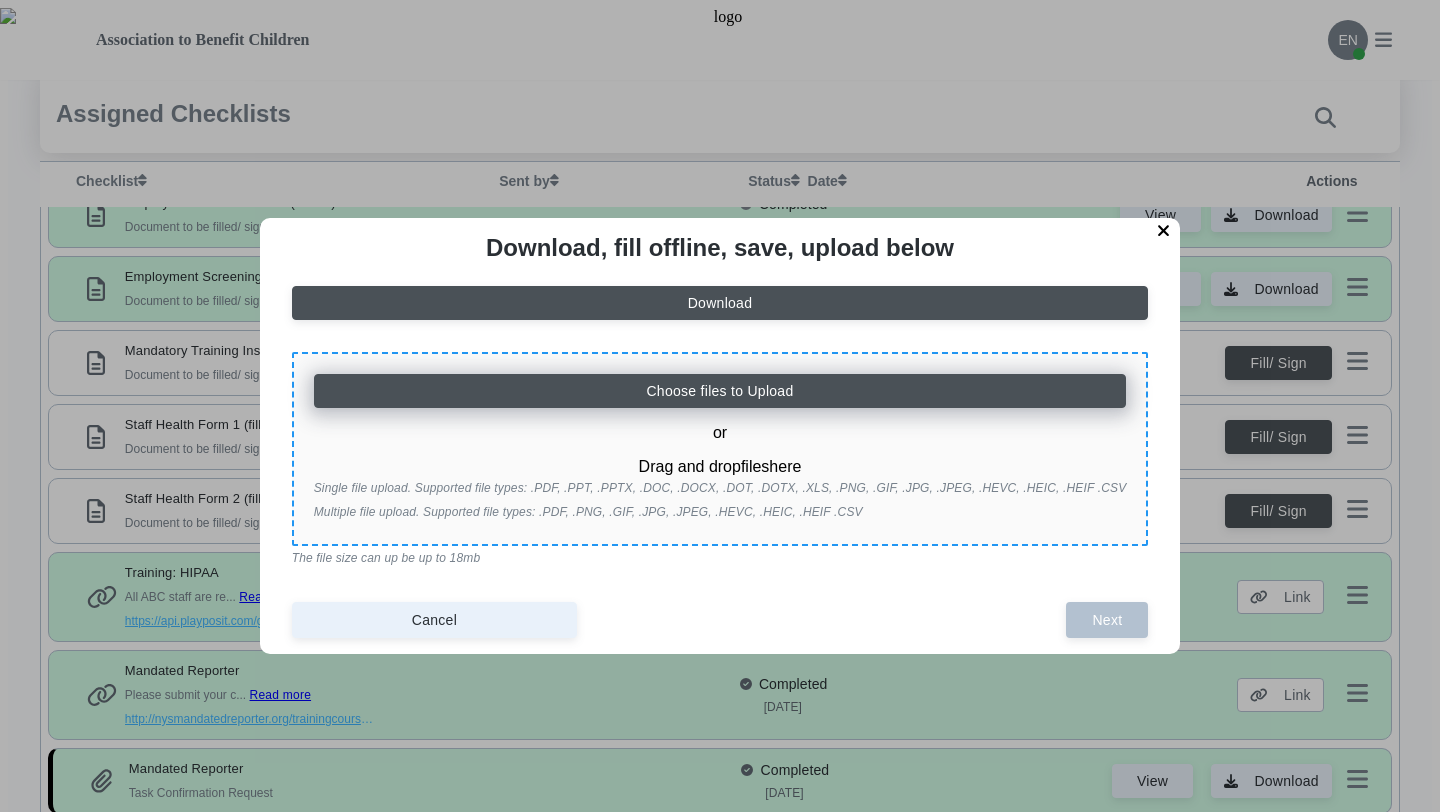 click on "Choose files to Upload" at bounding box center (720, 391) 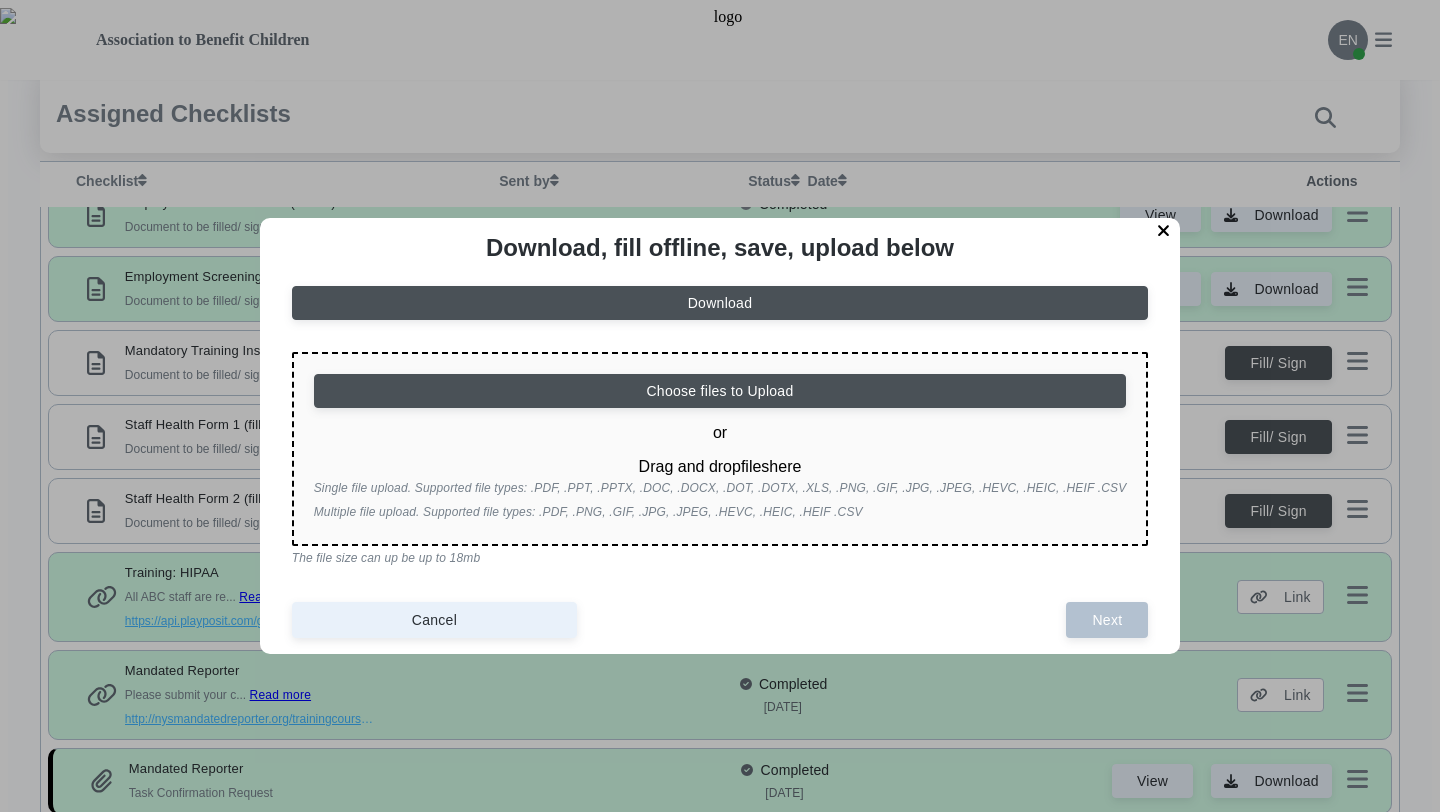 click at bounding box center [1164, 231] 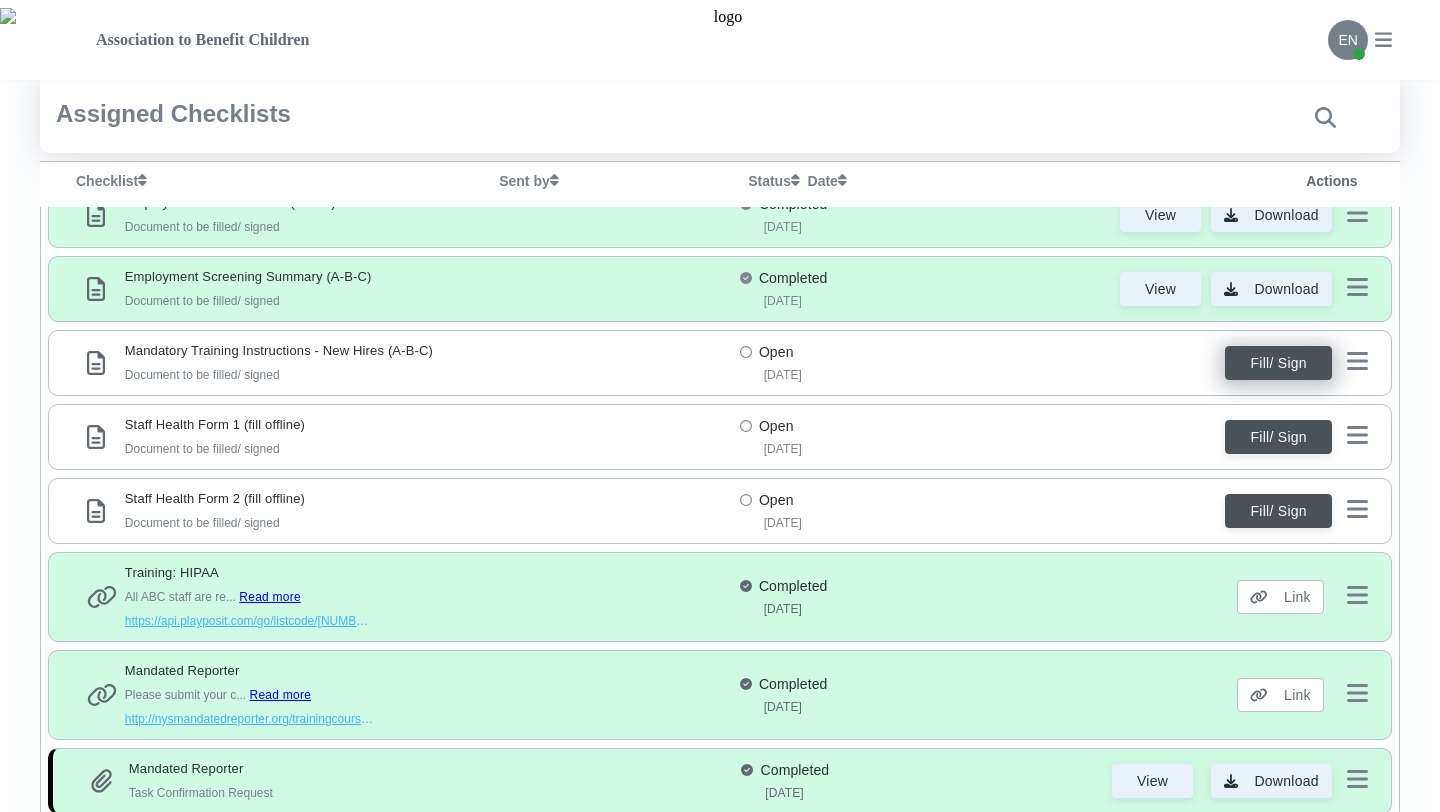 click on "Fill/ Sign" at bounding box center (1278, 363) 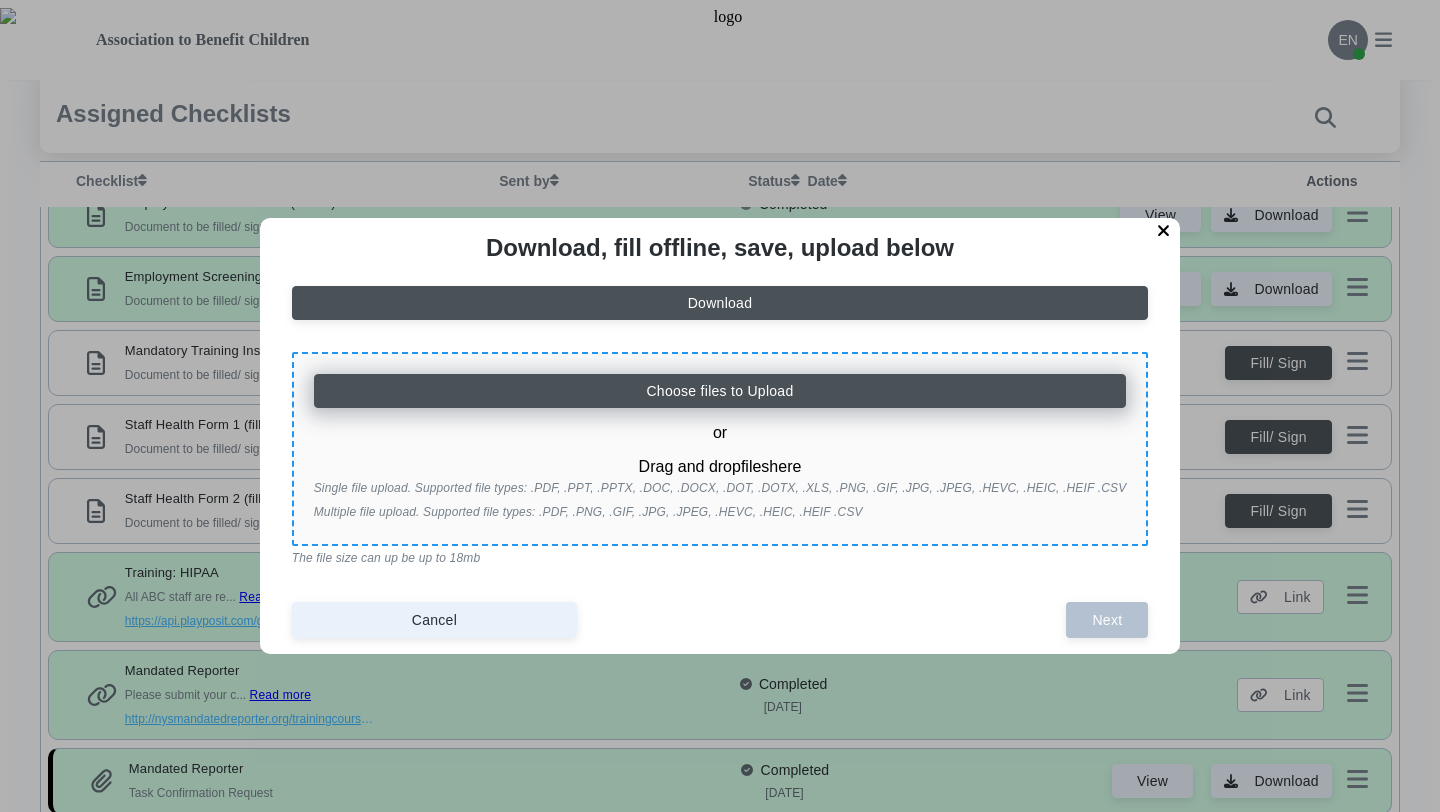 click on "Choose files to Upload" at bounding box center (719, 391) 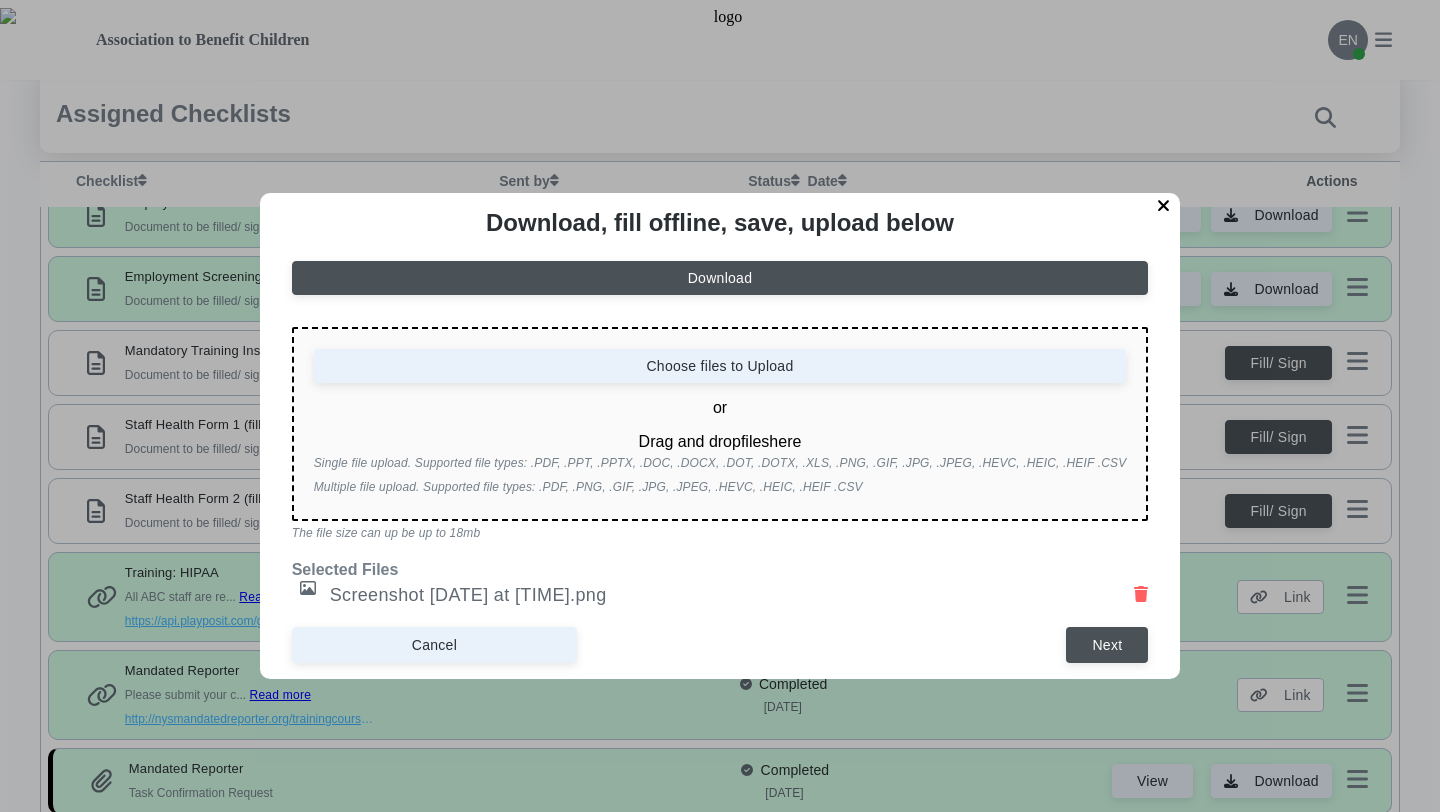 click on "Screenshot [DATE] at [TIME].png" at bounding box center [732, 595] 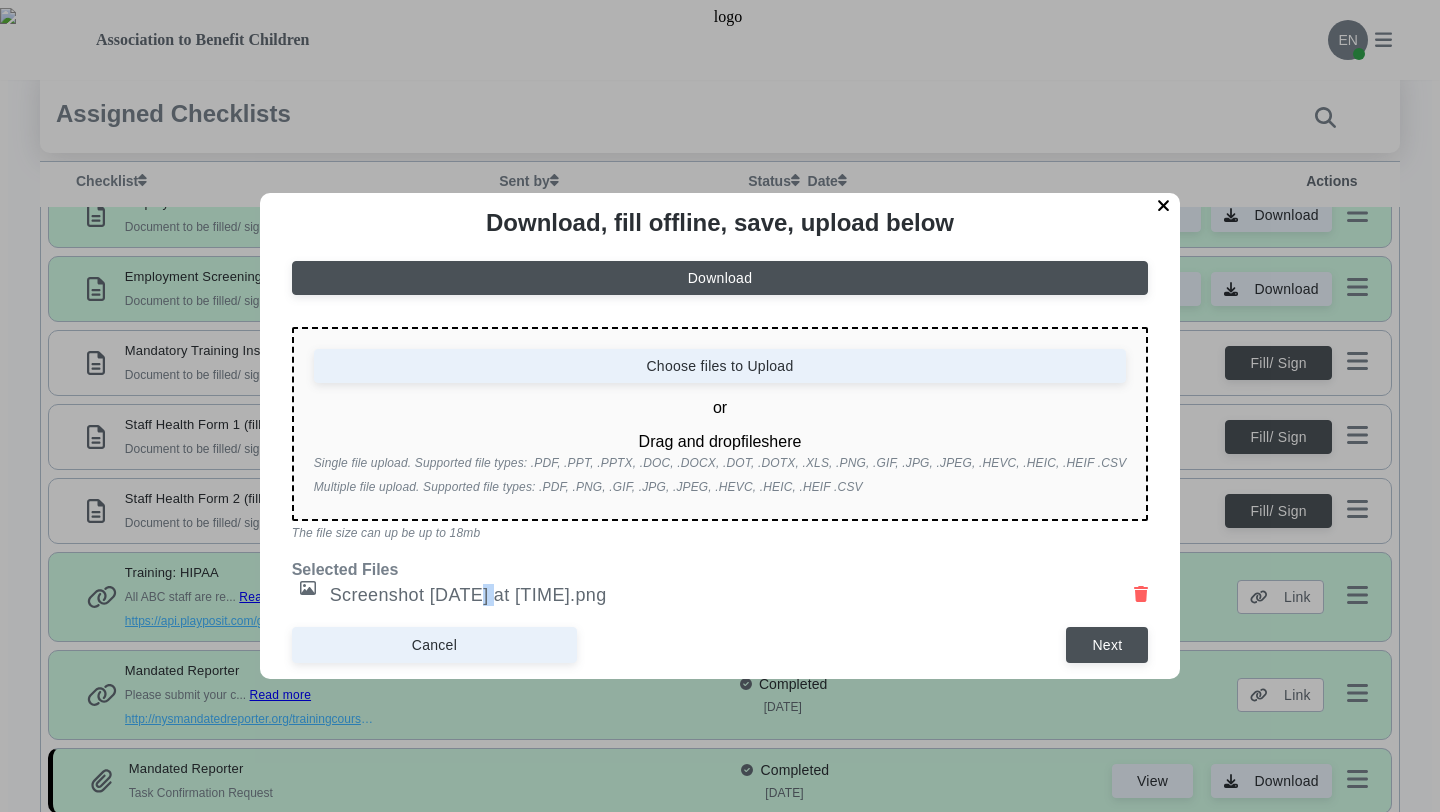 click on "Screenshot [DATE] at [TIME].png" at bounding box center [732, 595] 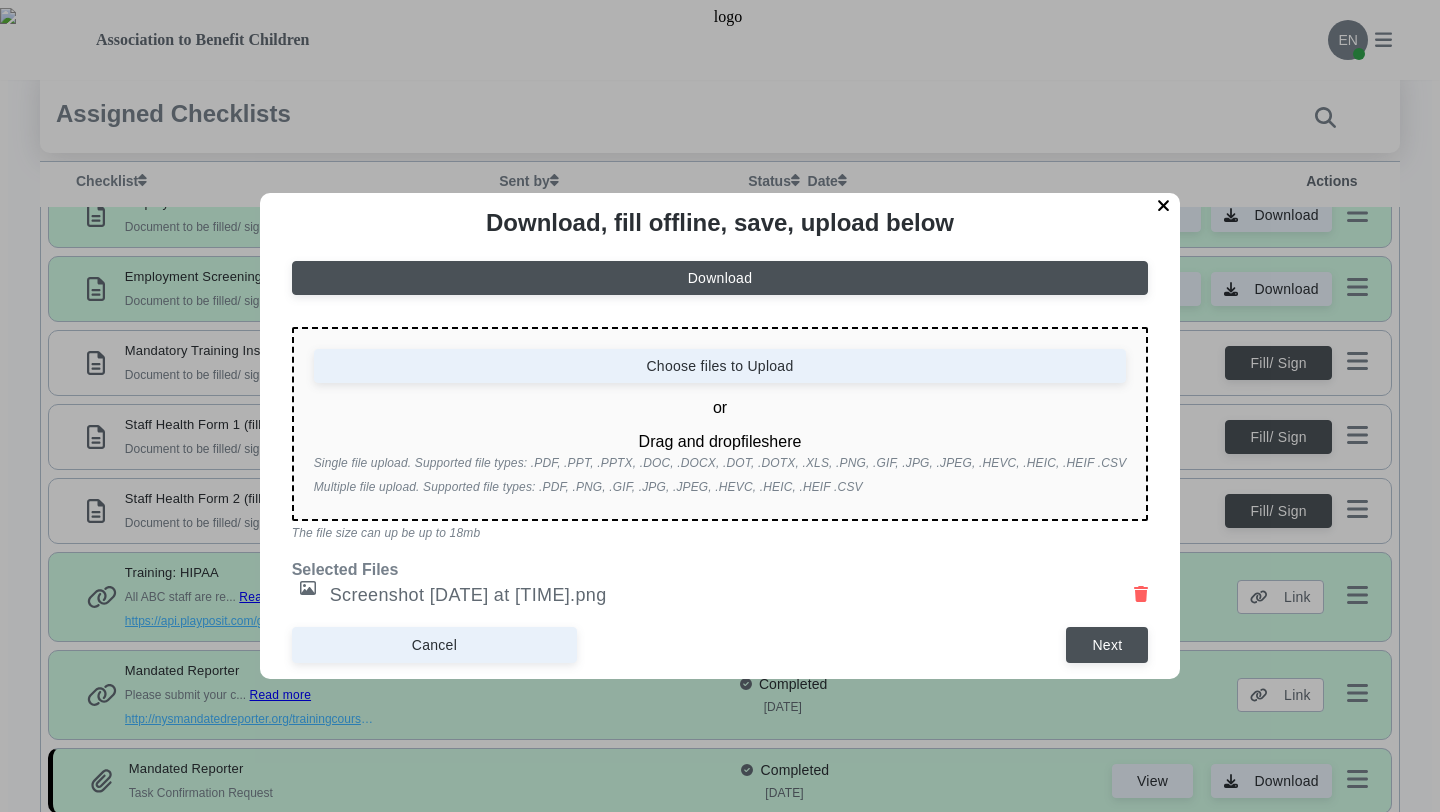 click at bounding box center [308, 588] 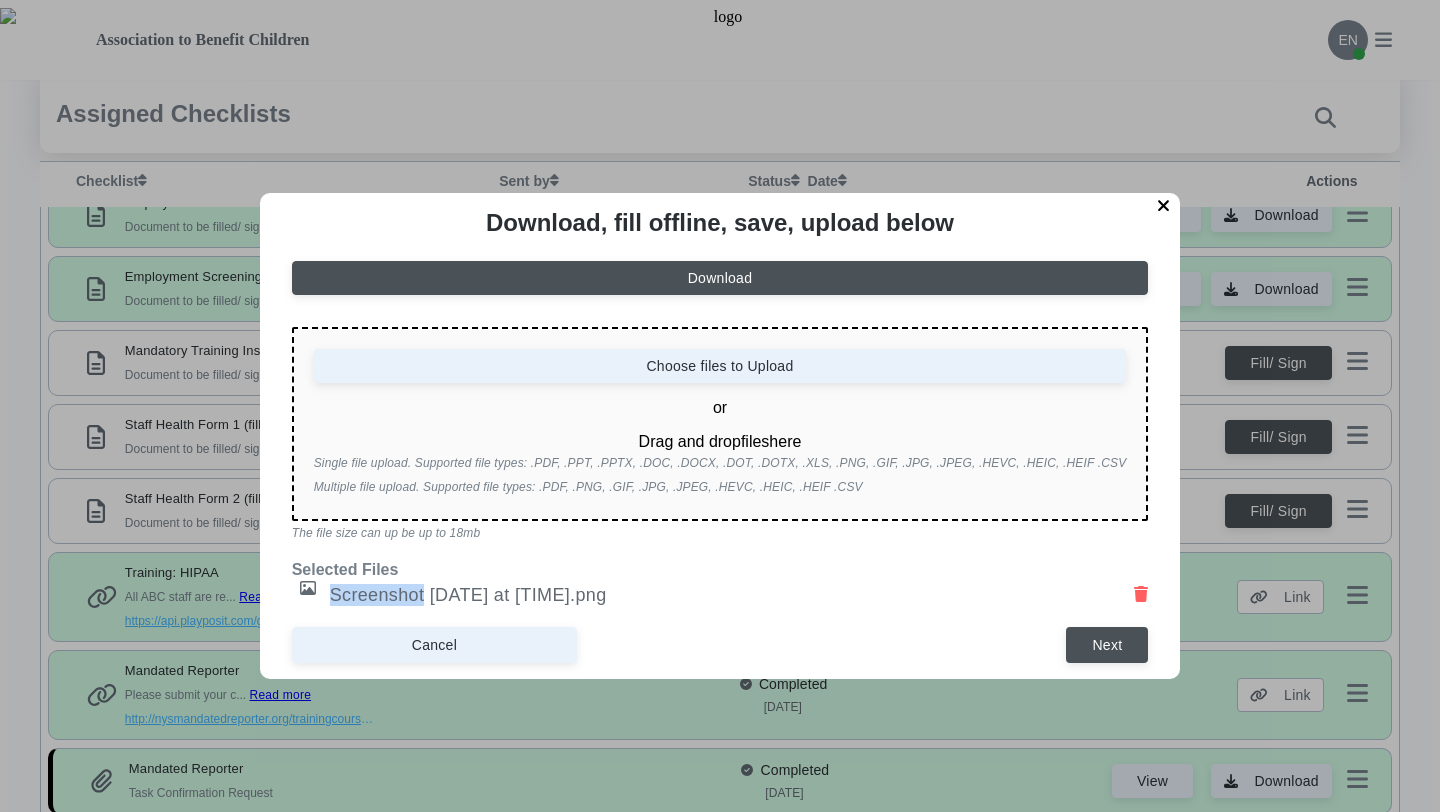 click at bounding box center [308, 588] 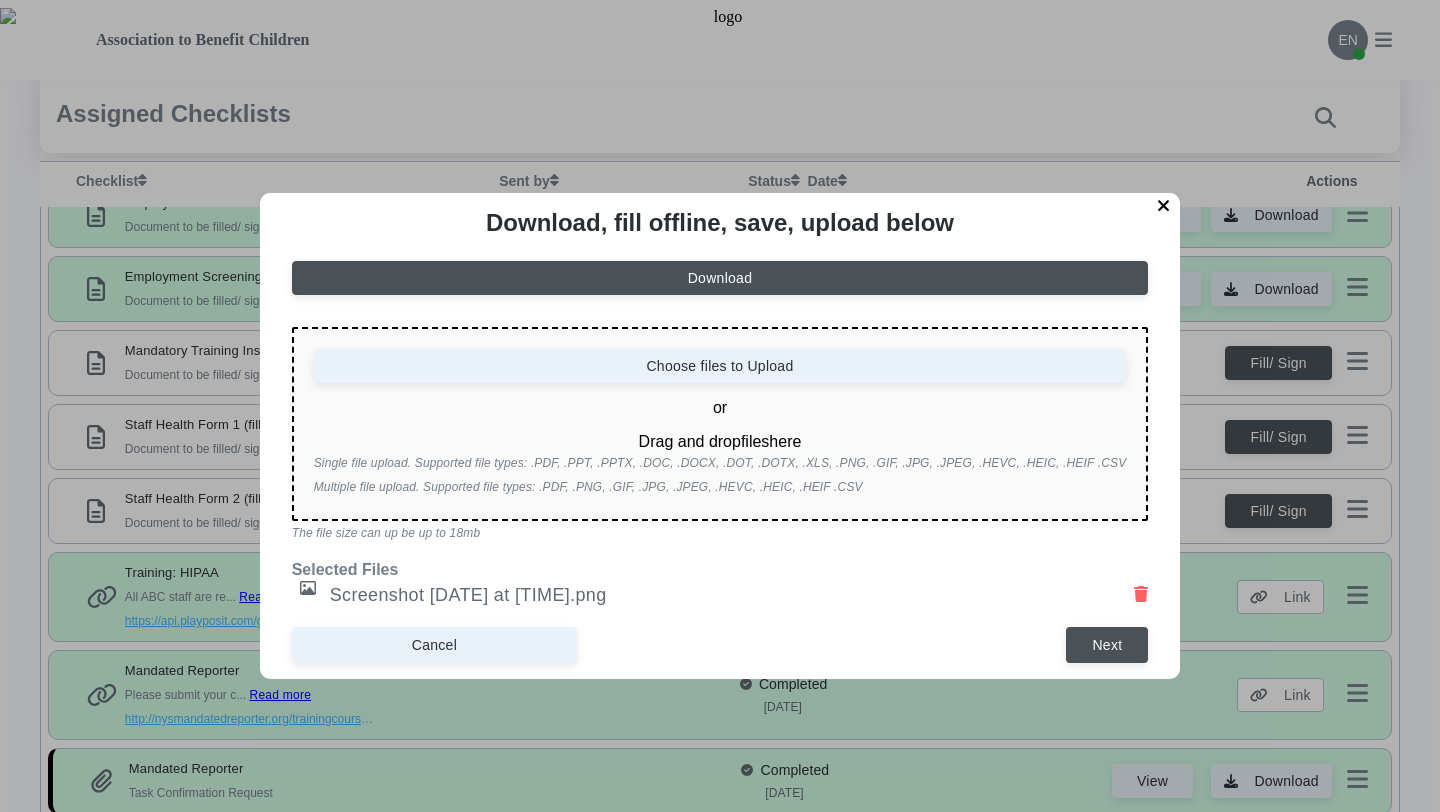 click on "Download, fill offline, save, upload below             Download             Choose files to Upload     or   Drag and drop  files  here   Single file upload. Supported file types: .PDF, .PPT, .PPTX, .DOC, .DOCX, .DOT, .DOTX, .XLS, .PNG, .GIF, .JPG, .JPEG, .HEVC, .HEIC, .HEIF .CSV     Multiple file upload. Supported file types: .PDF, .PNG, .GIF, .JPG, .JPEG, .HEVC, .HEIC, .HEIF .CSV   The file size can up be up to 18mb     Selected Files     Screenshot [DATE] at [TIME].png           Cancel         Next" at bounding box center (720, 436) 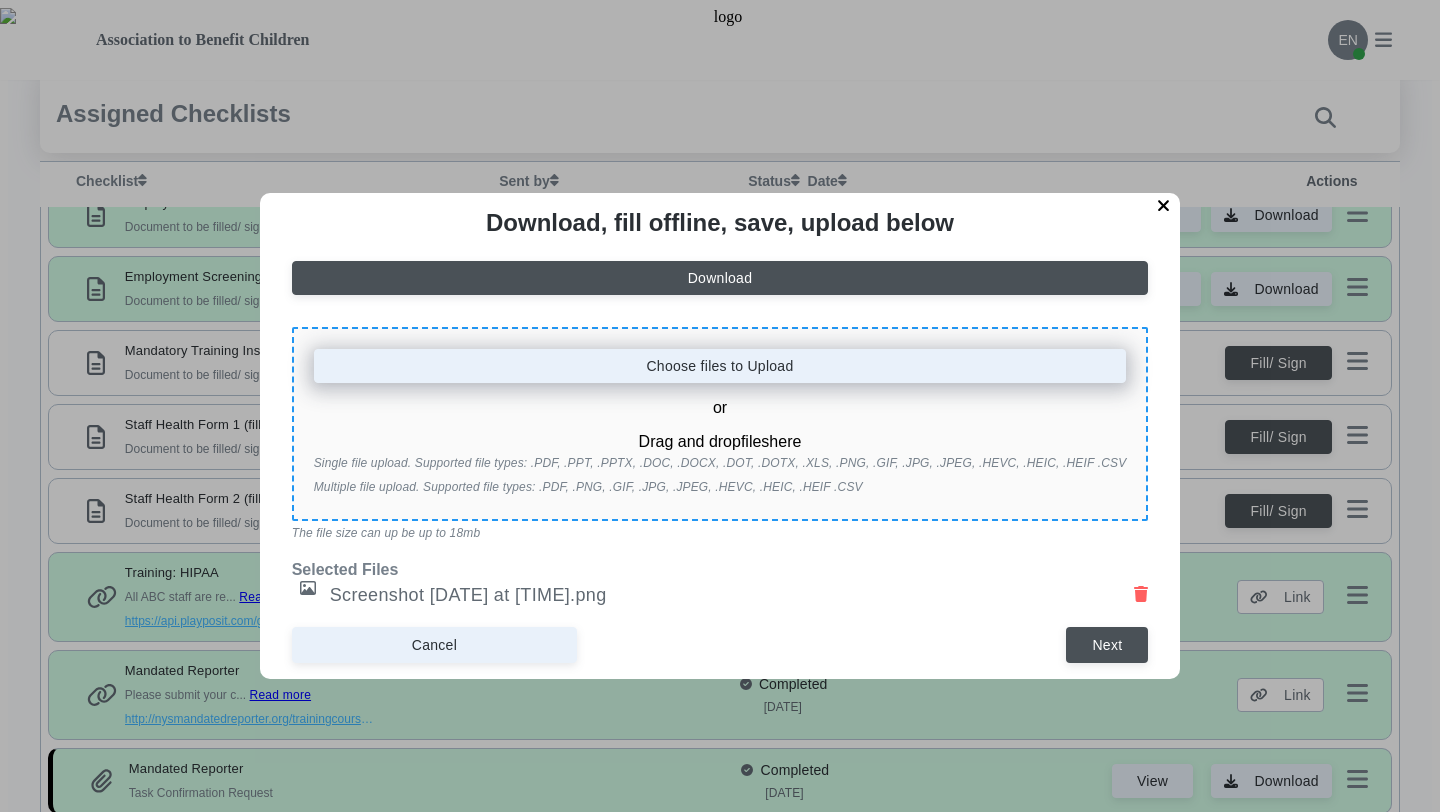 click on "Choose files to Upload" at bounding box center (720, 366) 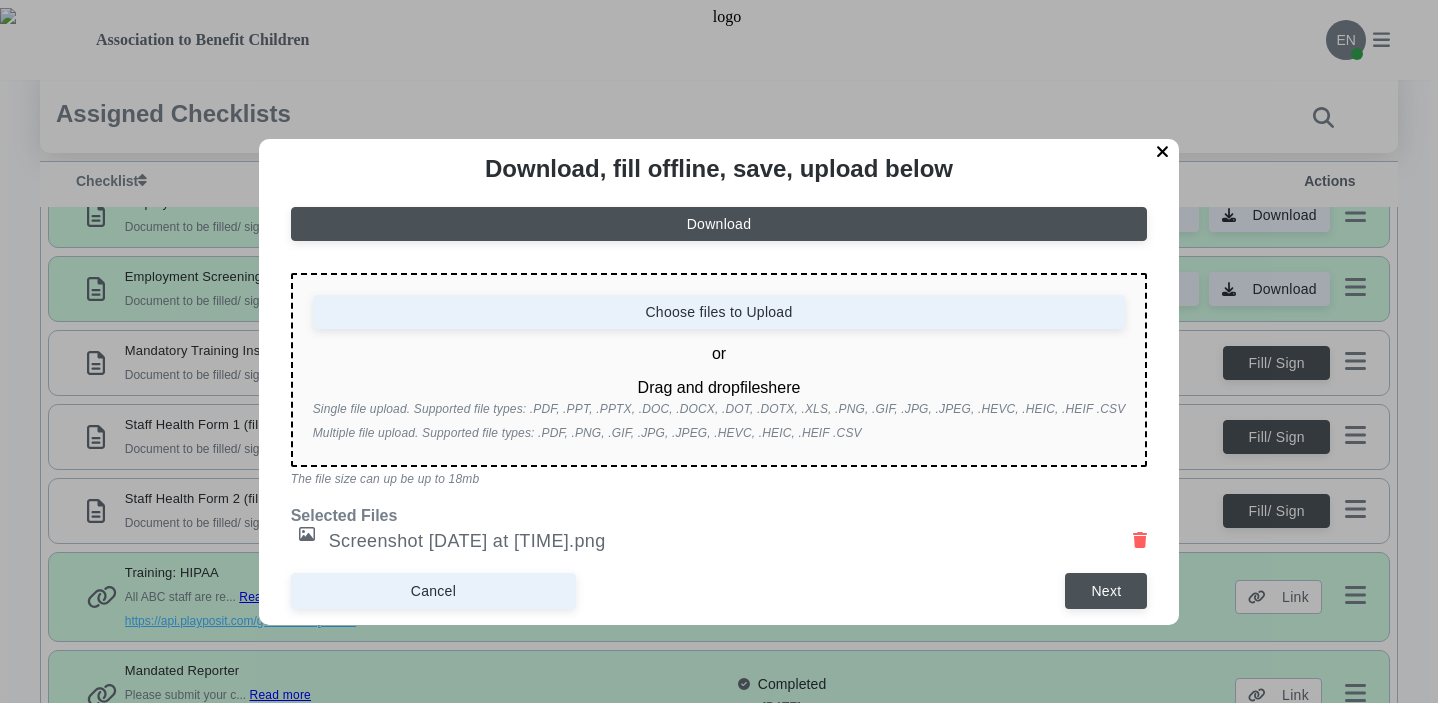 click on "Screenshot [DATE] at [TIME].png" at bounding box center [731, 541] 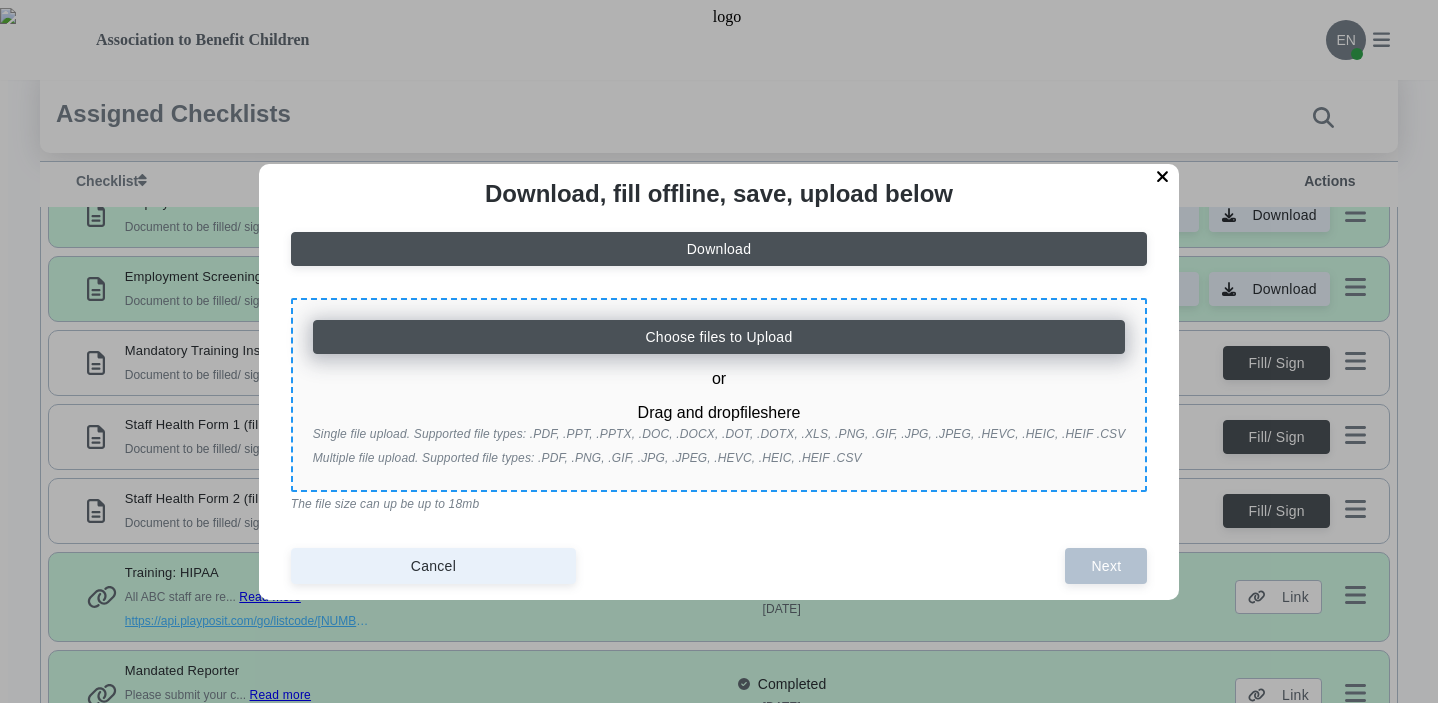 click on "Choose files to Upload" at bounding box center [719, 337] 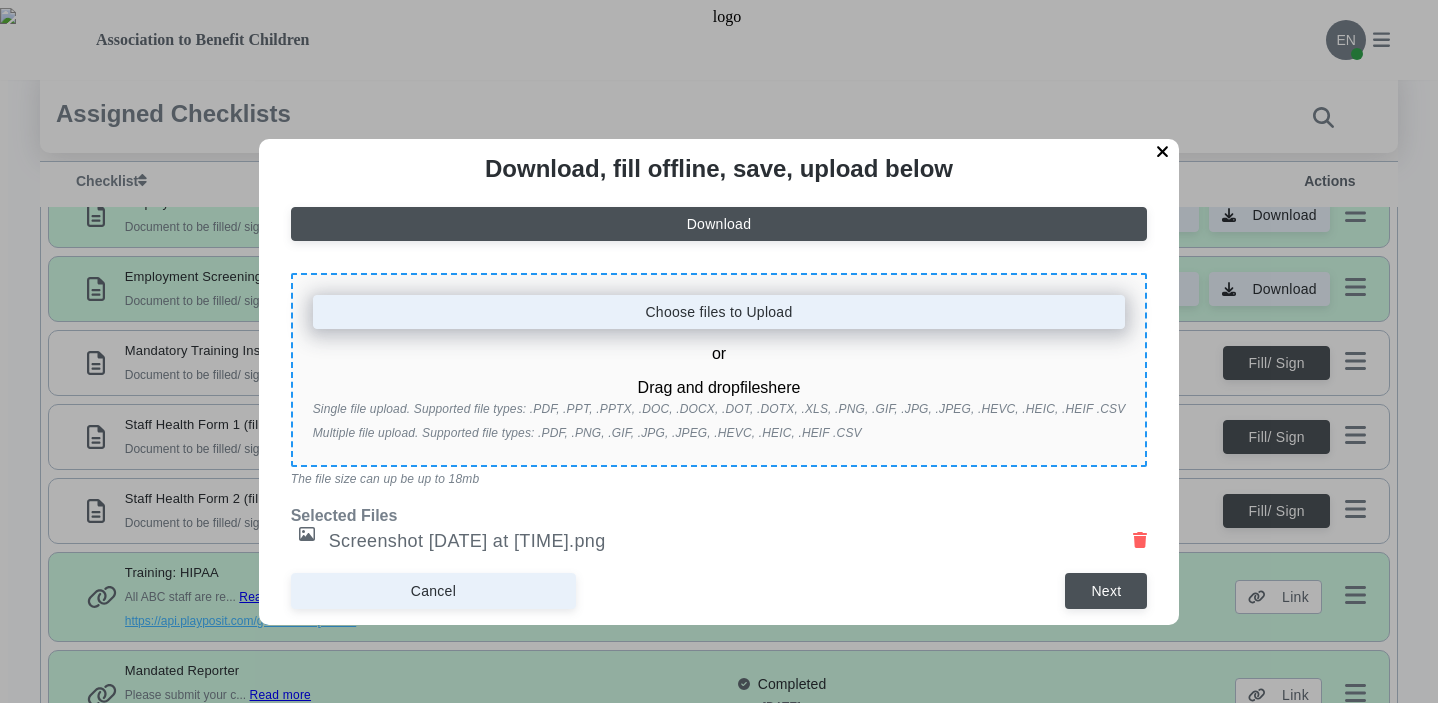 click on "Choose files to Upload" at bounding box center (718, 312) 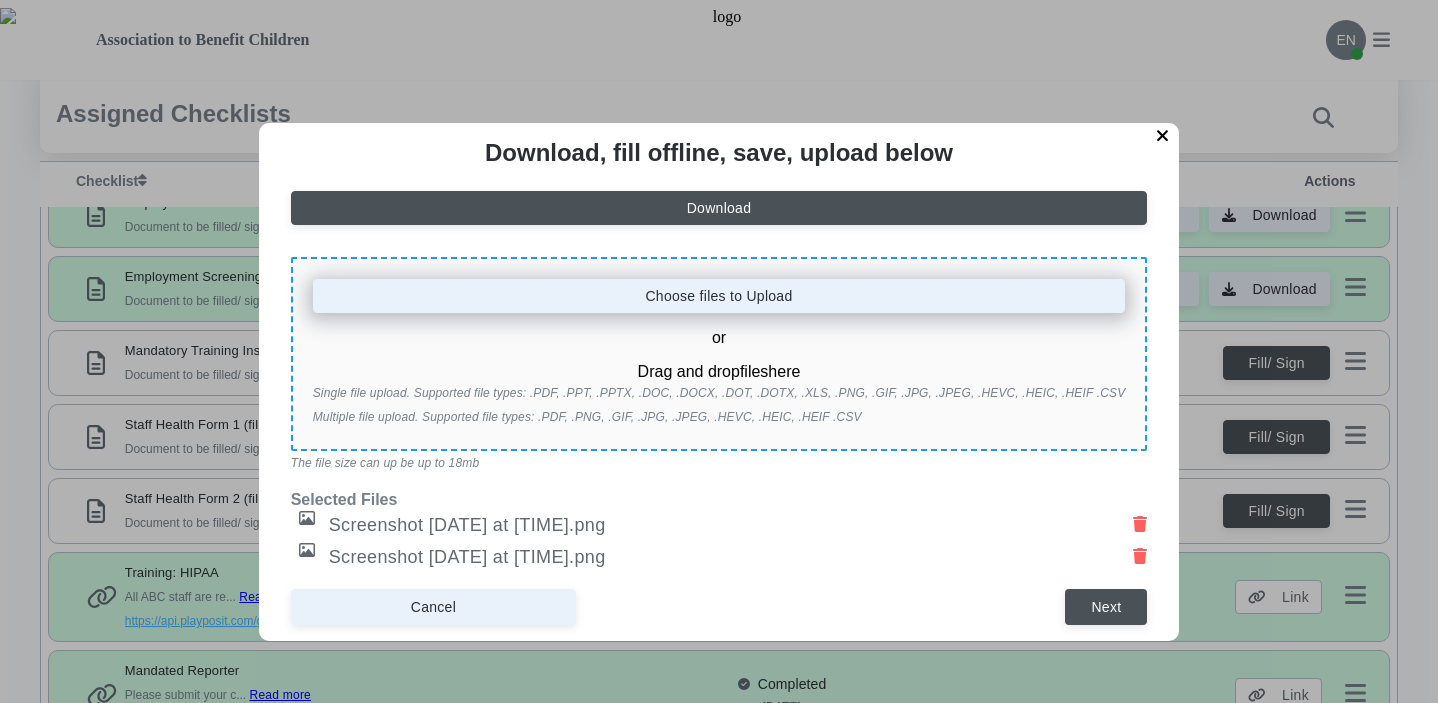 click on "Choose files to Upload" at bounding box center (718, 296) 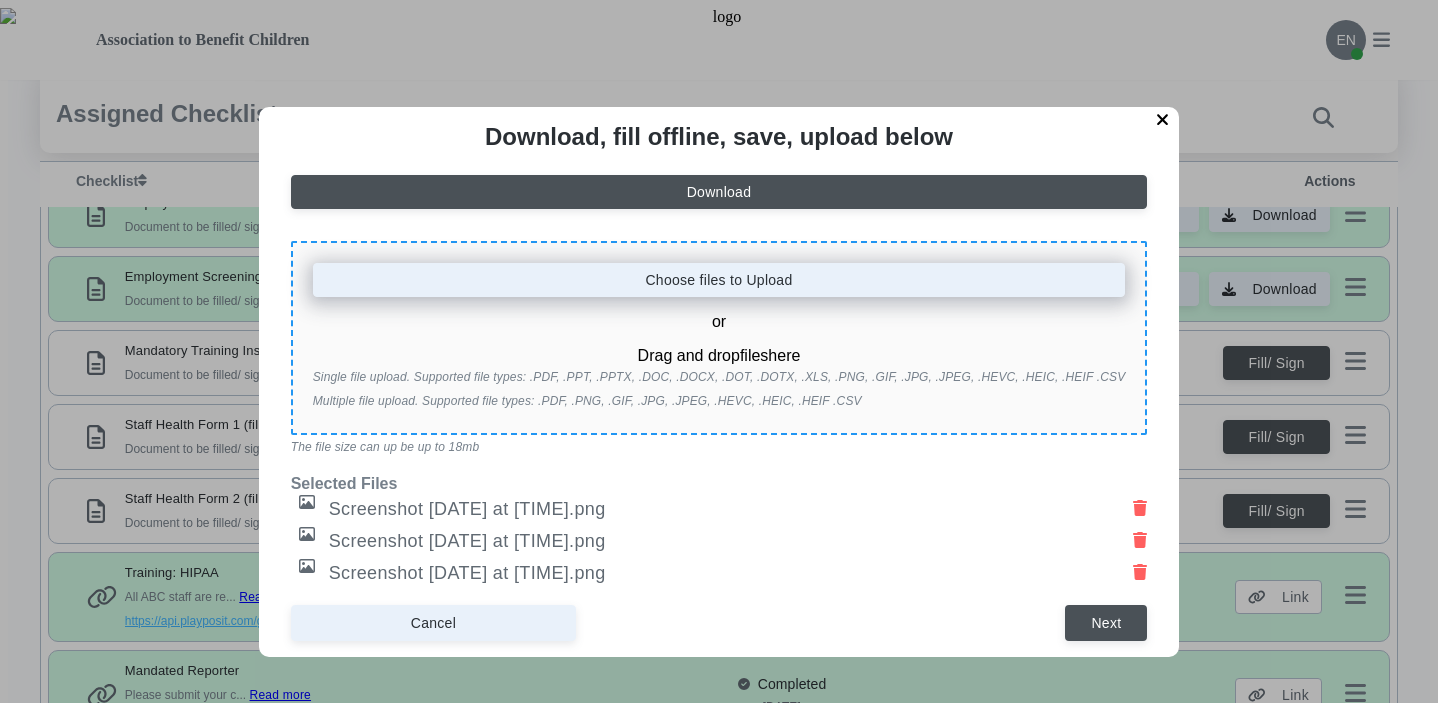 click on "Choose files to Upload" at bounding box center (718, 280) 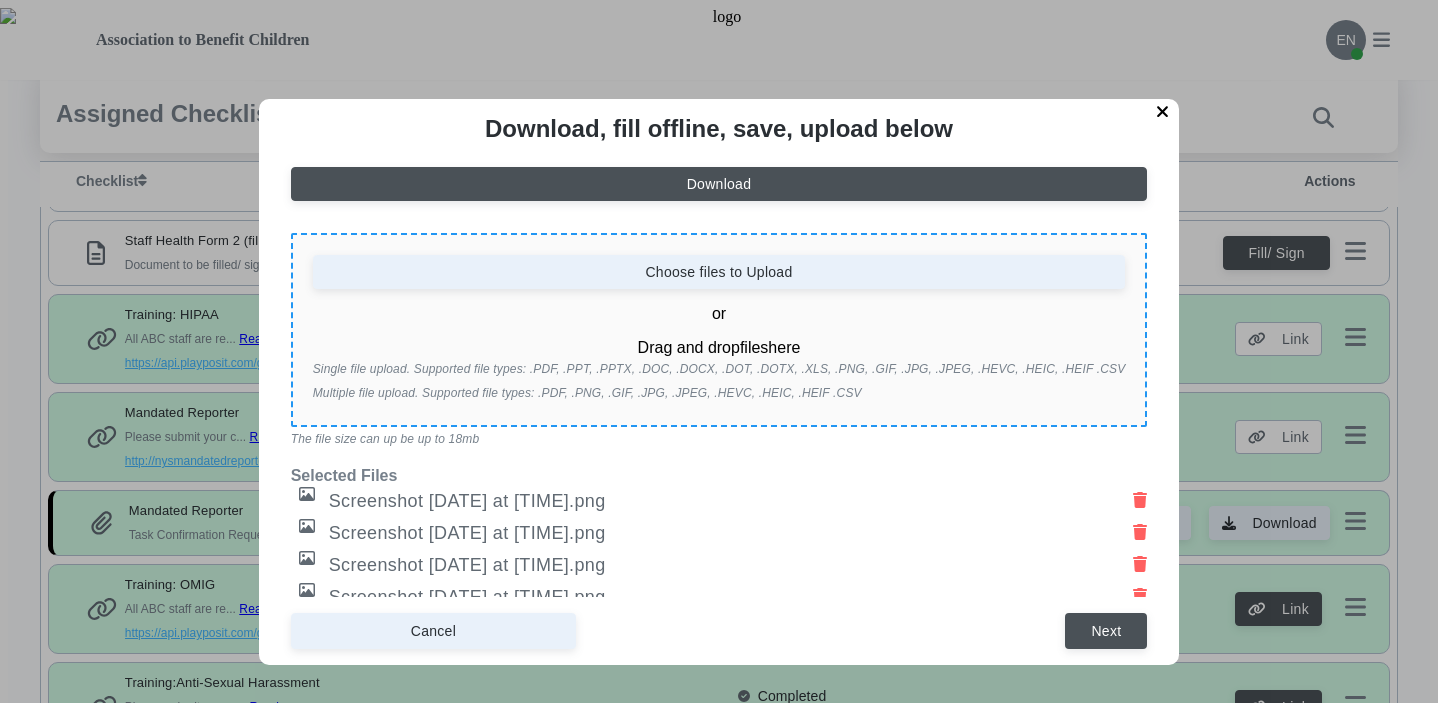 scroll, scrollTop: 755, scrollLeft: 0, axis: vertical 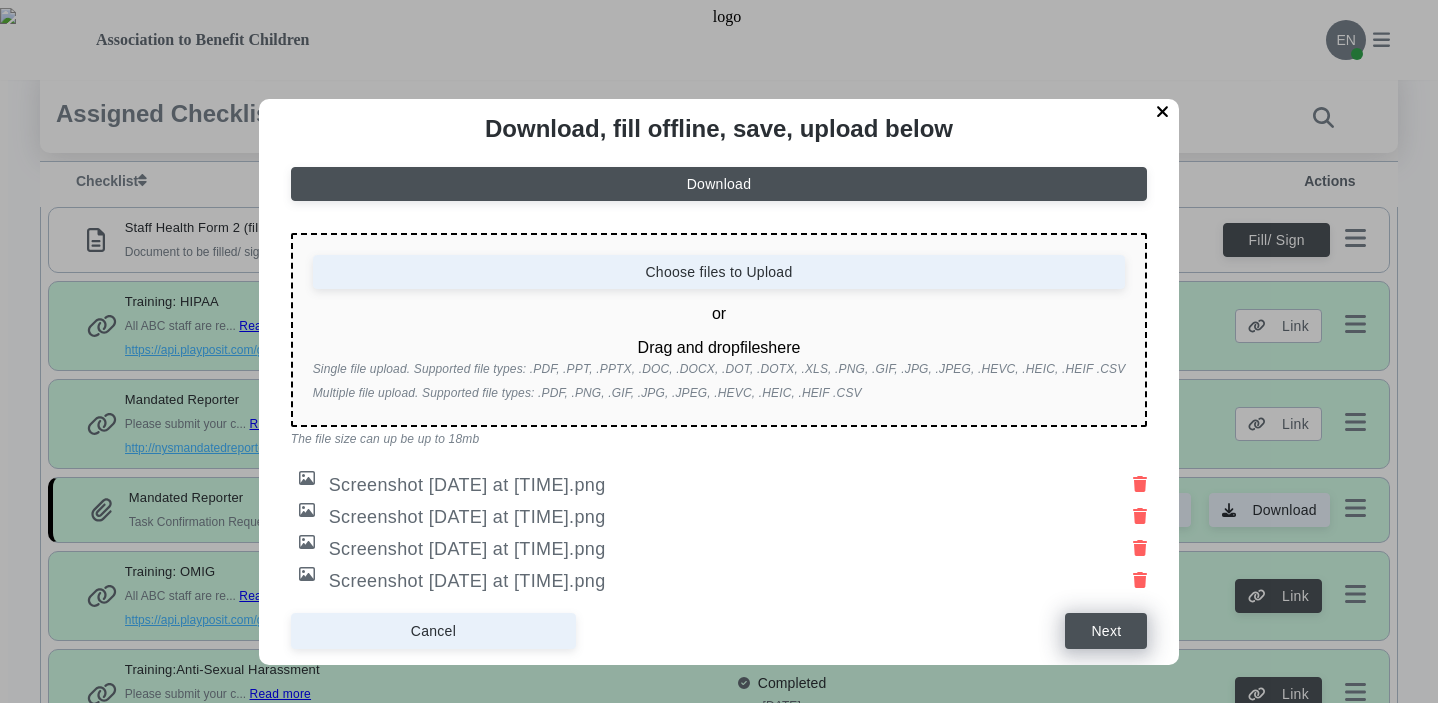 click on "Next" at bounding box center [1106, 631] 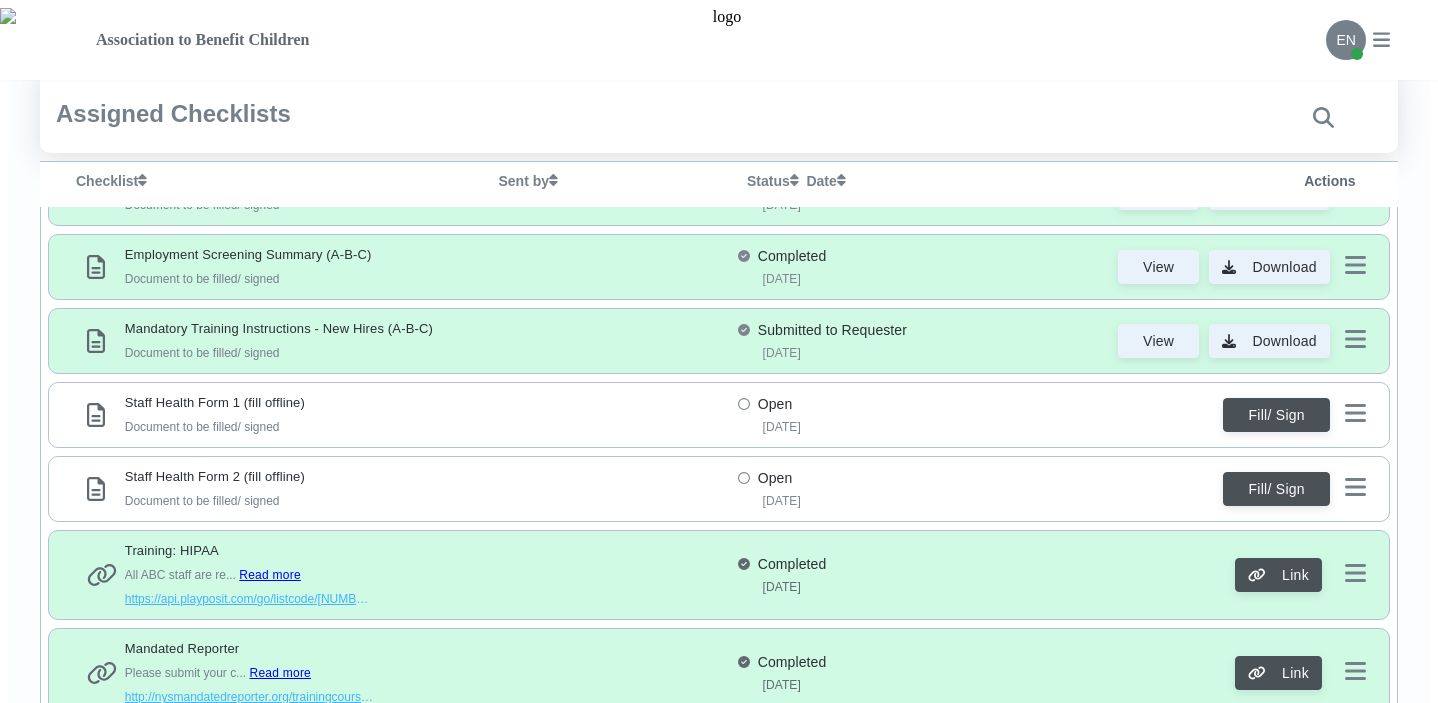 scroll, scrollTop: 501, scrollLeft: 0, axis: vertical 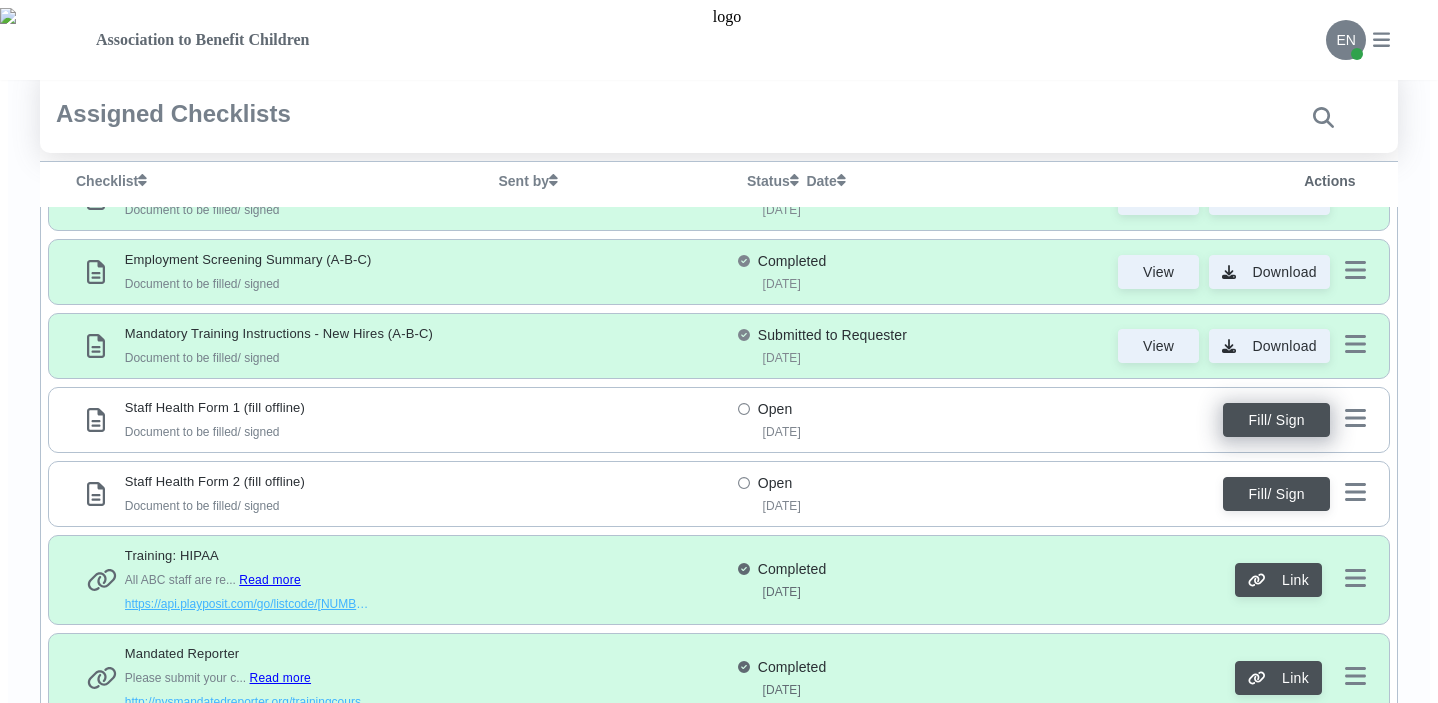 click on "Fill/ Sign" at bounding box center (1276, 420) 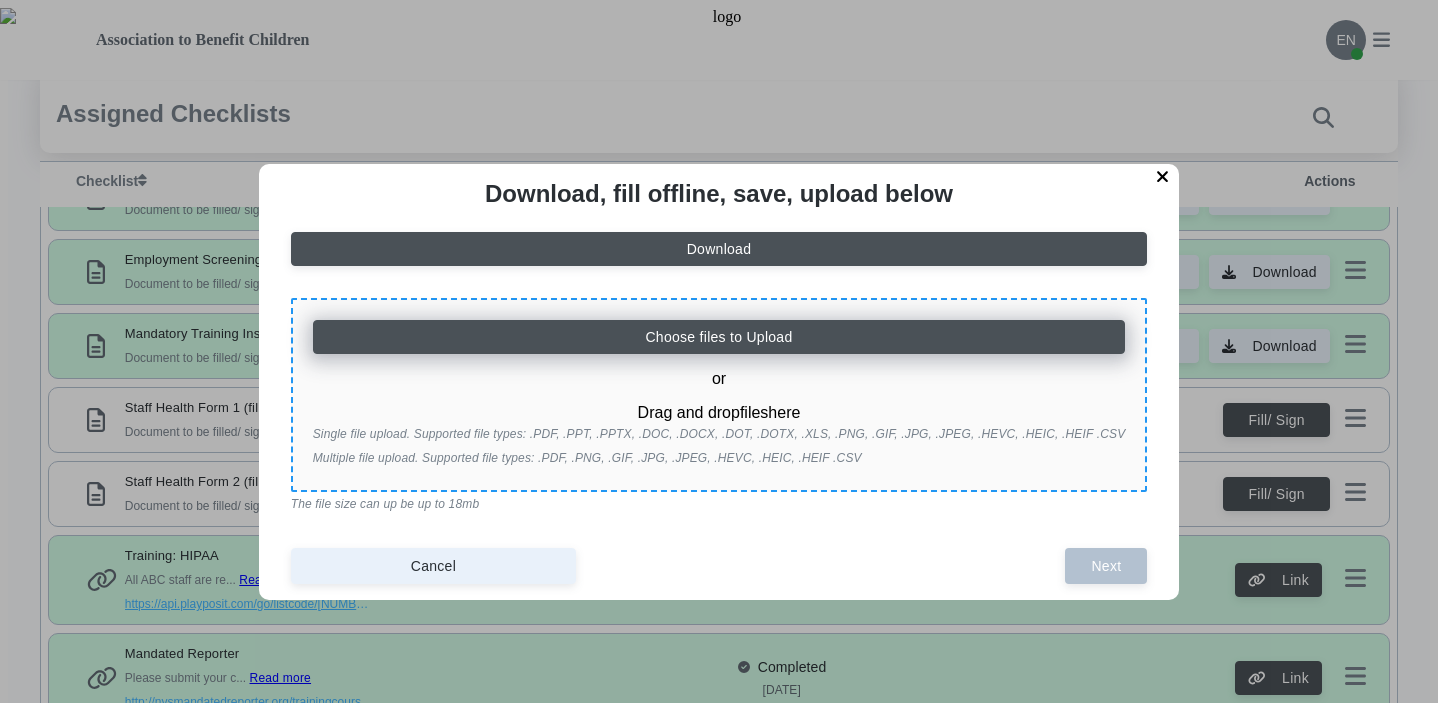 click on "Choose files to Upload" at bounding box center (719, 337) 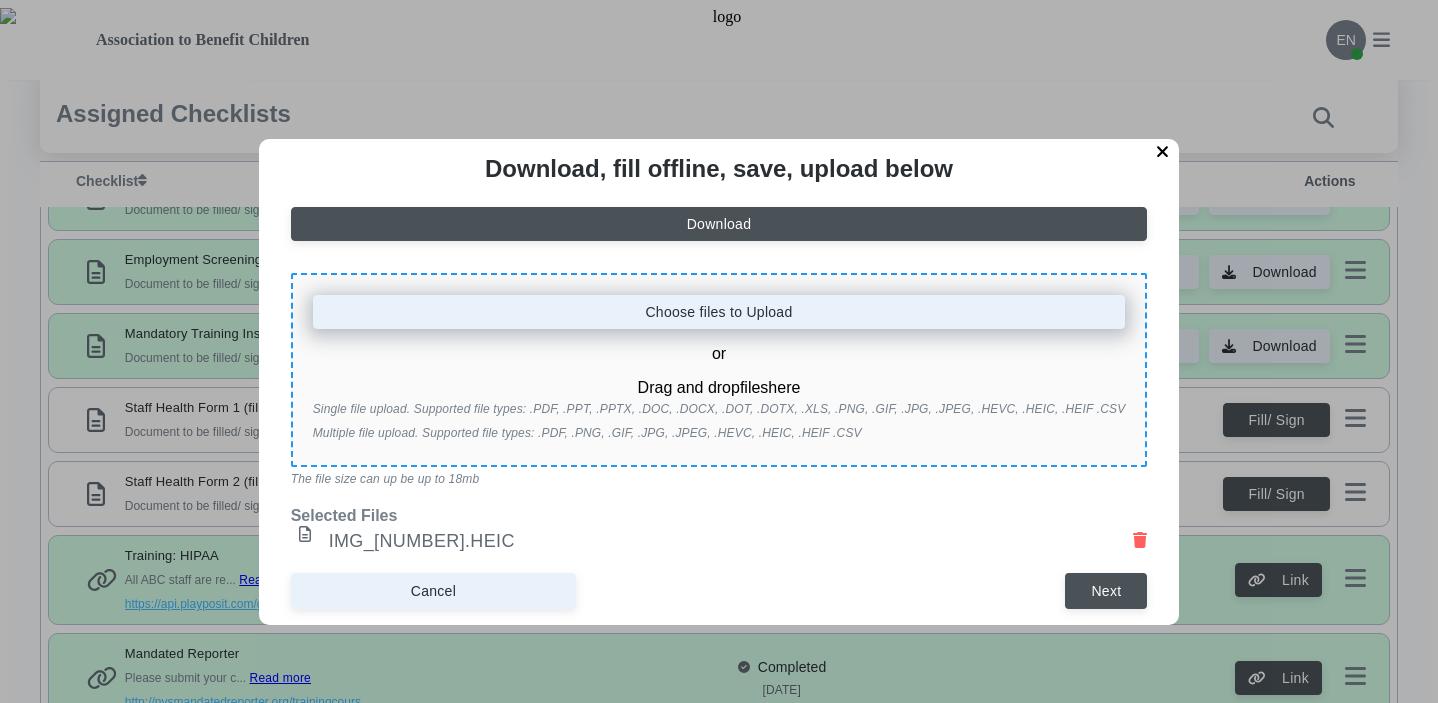 click on "Choose files to Upload" at bounding box center [719, 312] 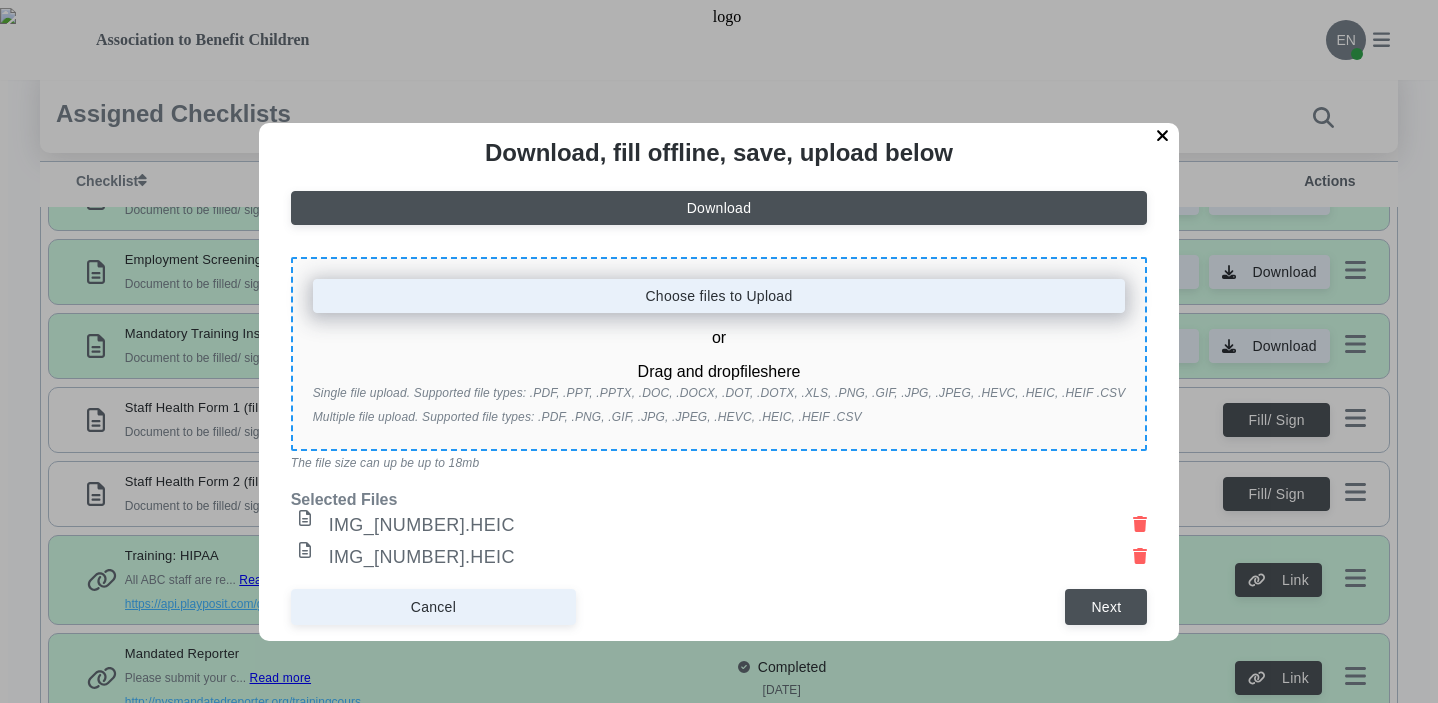 click on "Choose files to Upload" at bounding box center (718, 296) 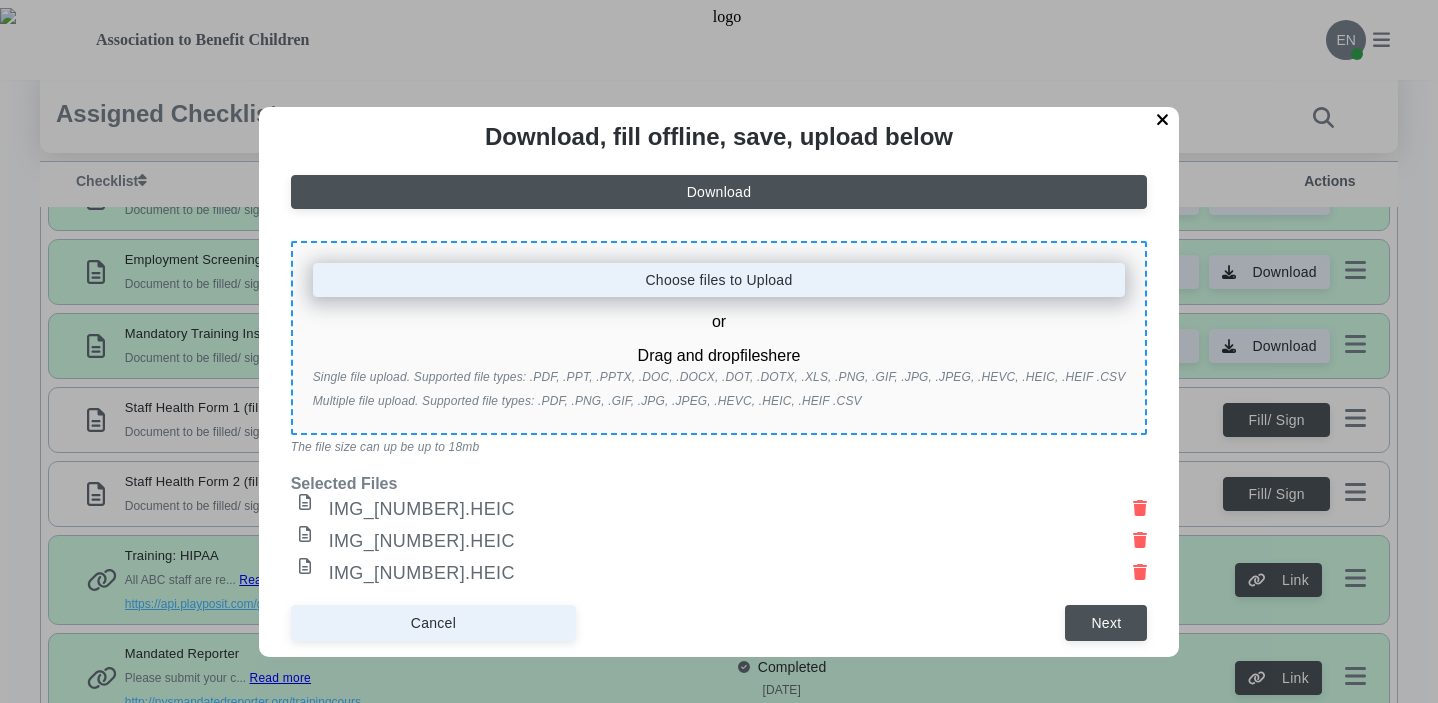 click on "Choose files to Upload" at bounding box center (719, 280) 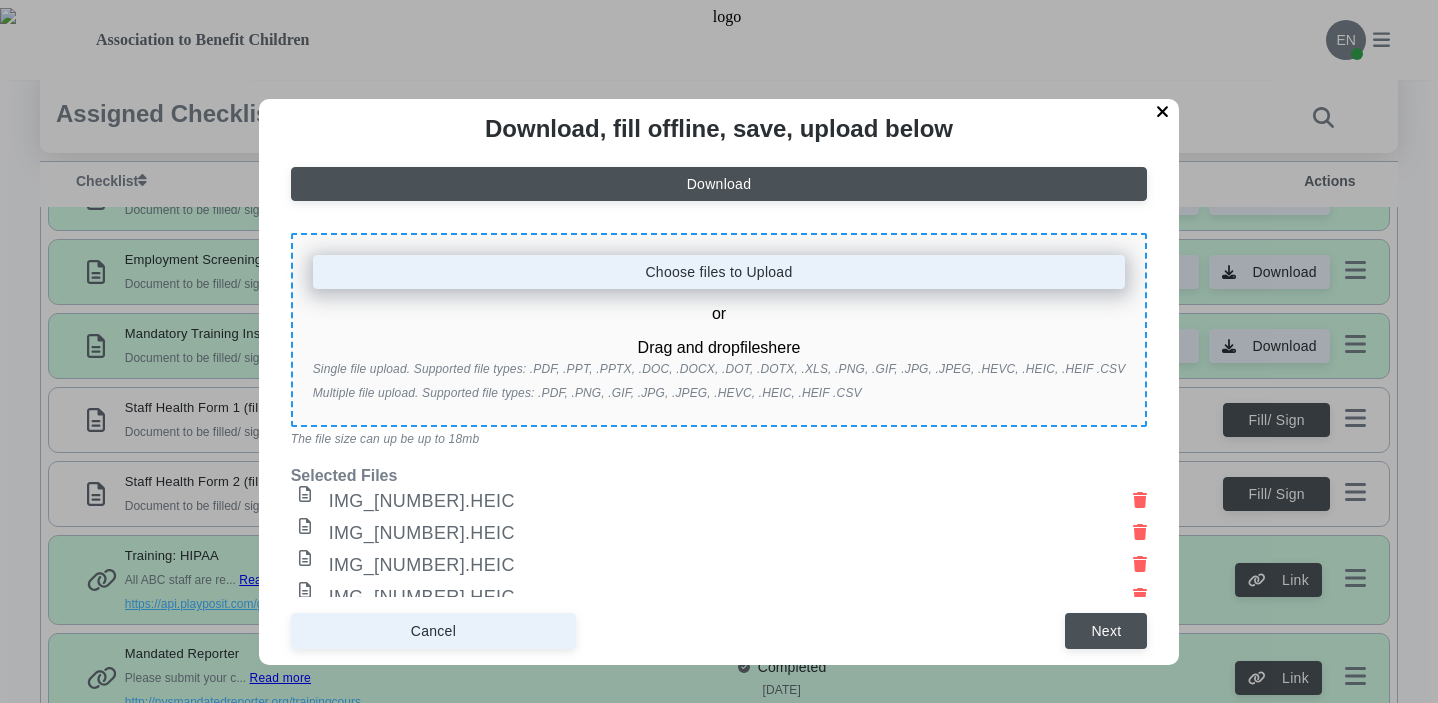 click on "Choose files to Upload" at bounding box center (719, 272) 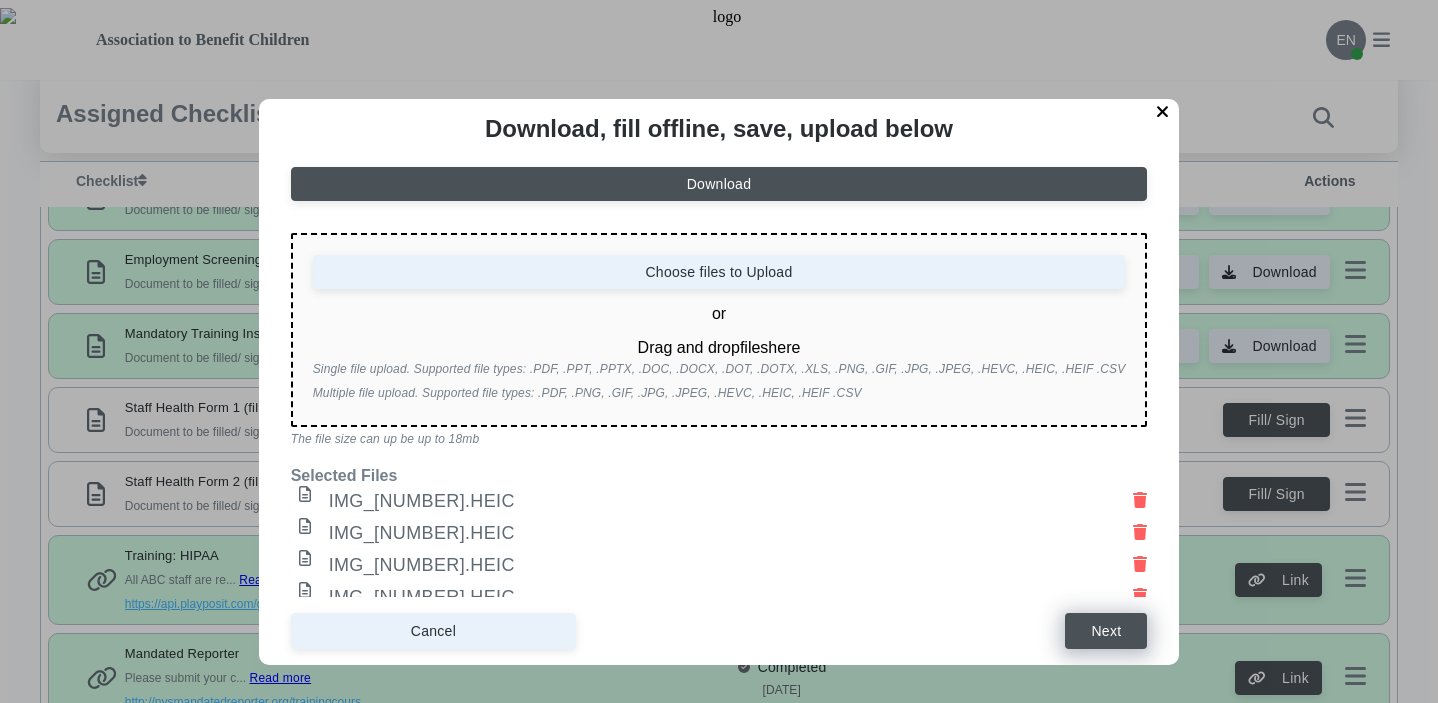 click on "Next" at bounding box center [1106, 631] 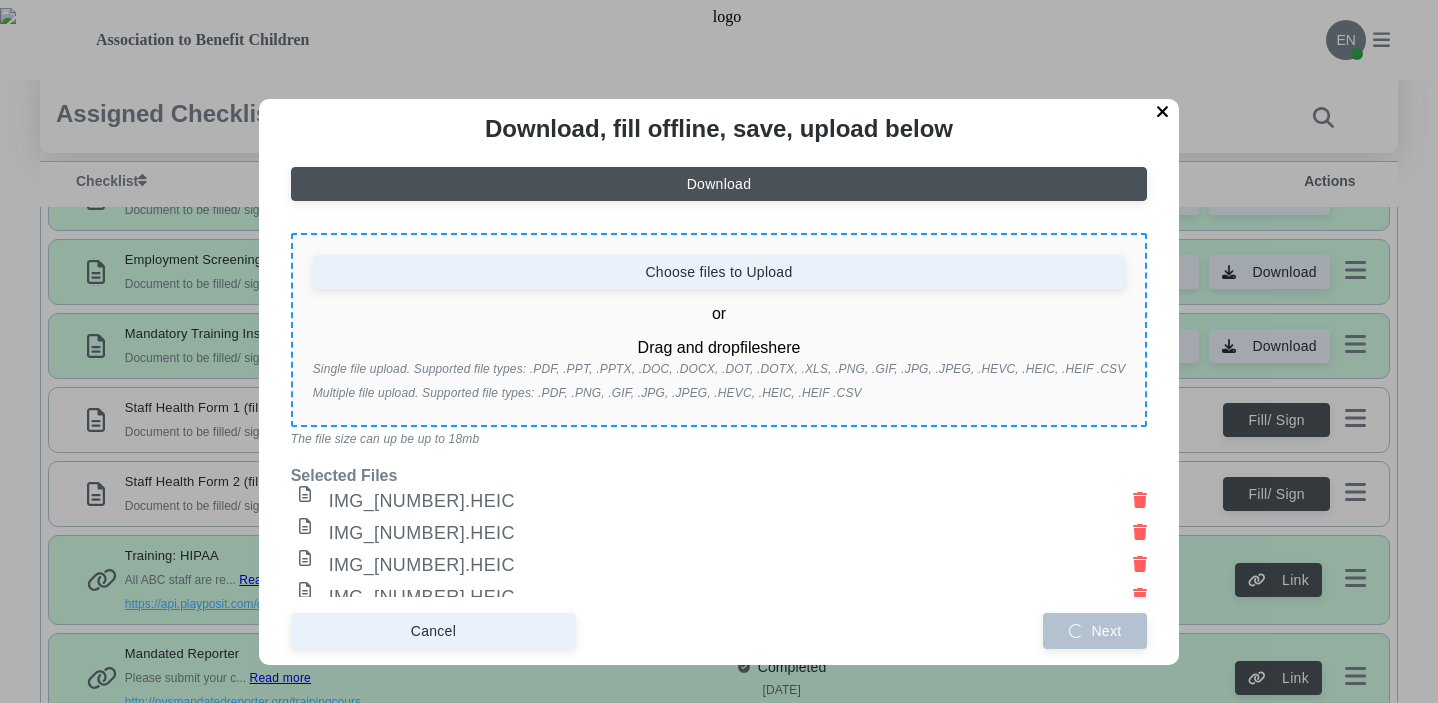 click on "Single file upload. Supported file types: .PDF, .PPT, .PPTX, .DOC, .DOCX, .DOT, .DOTX, .XLS, .PNG, .GIF, .JPG, .JPEG, .HEVC, .HEIC, .HEIF .CSV     Multiple file upload. Supported file types: .PDF, .PNG, .GIF, .JPG, .JPEG, .HEVC, .HEIC, .HEIF .CSV" at bounding box center (719, 381) 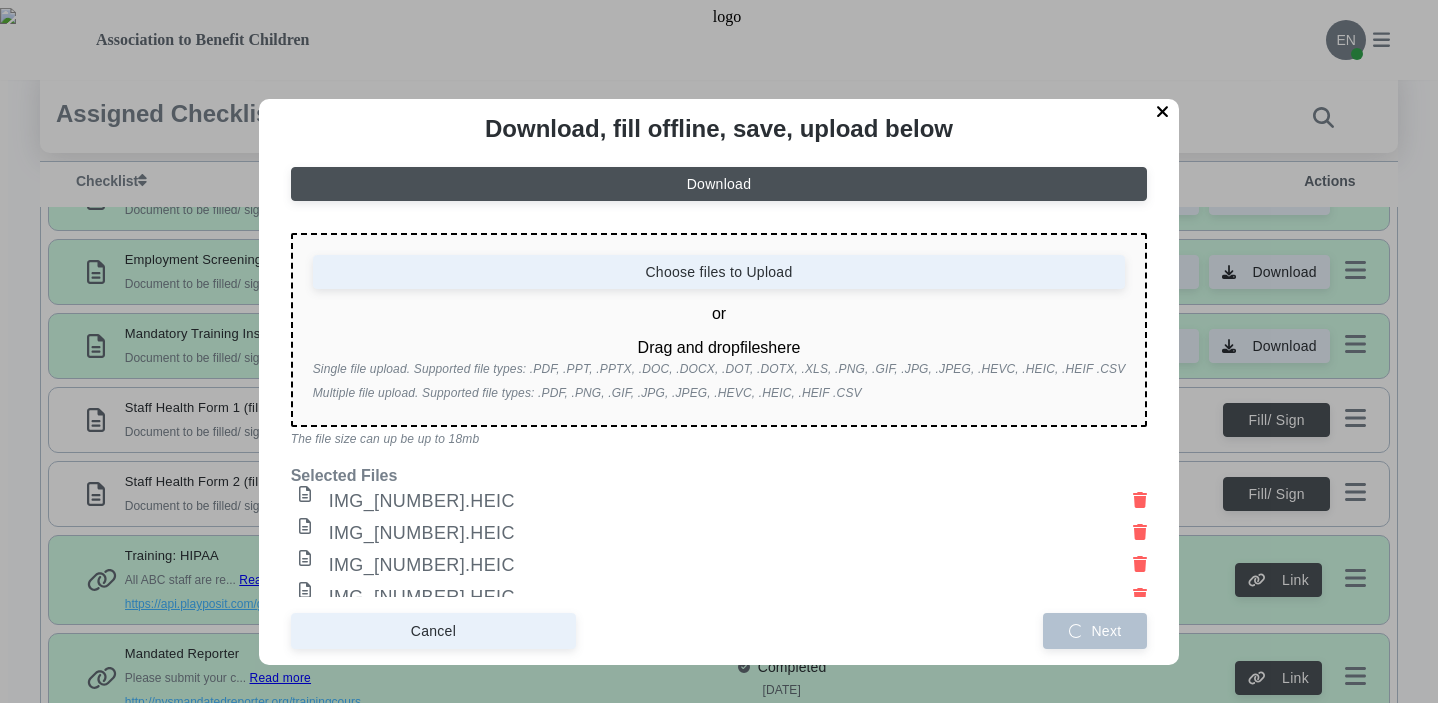 click at bounding box center (1163, 112) 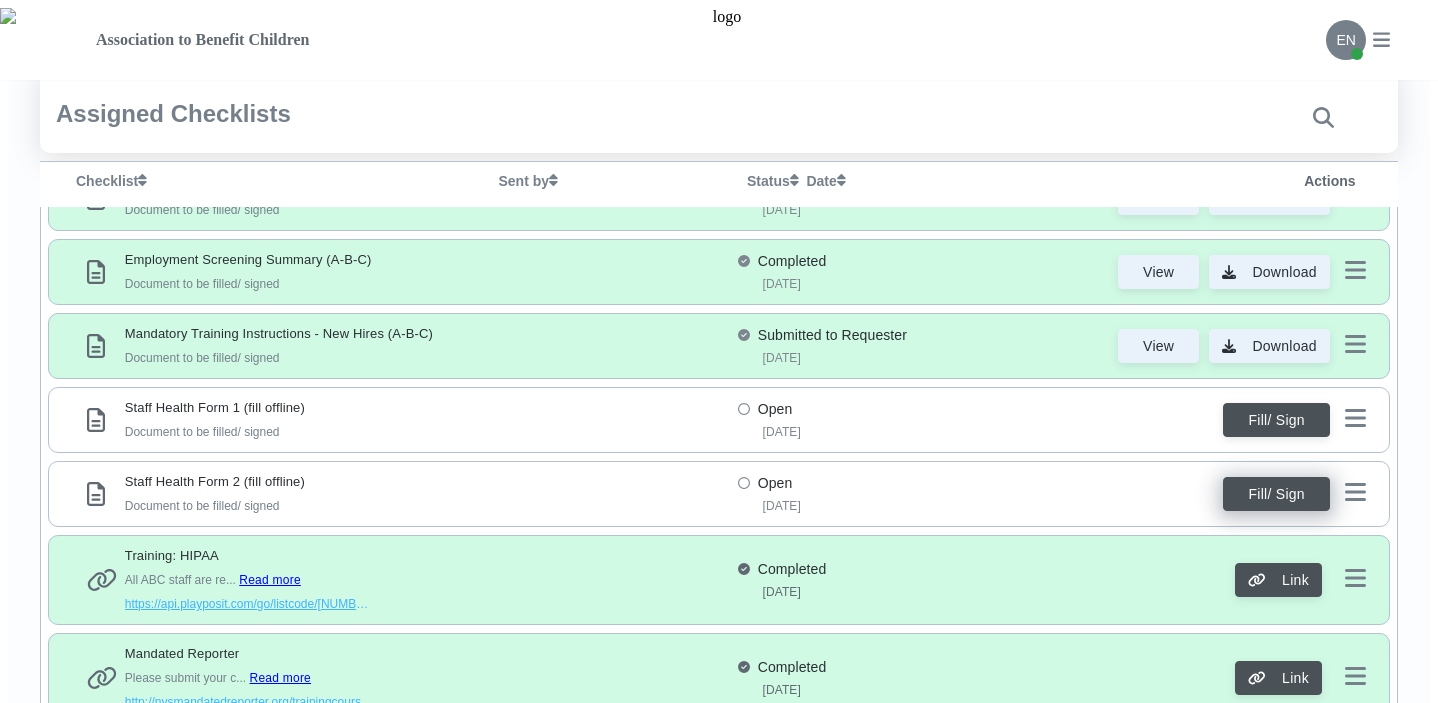 click on "Fill/ Sign" at bounding box center [1276, 420] 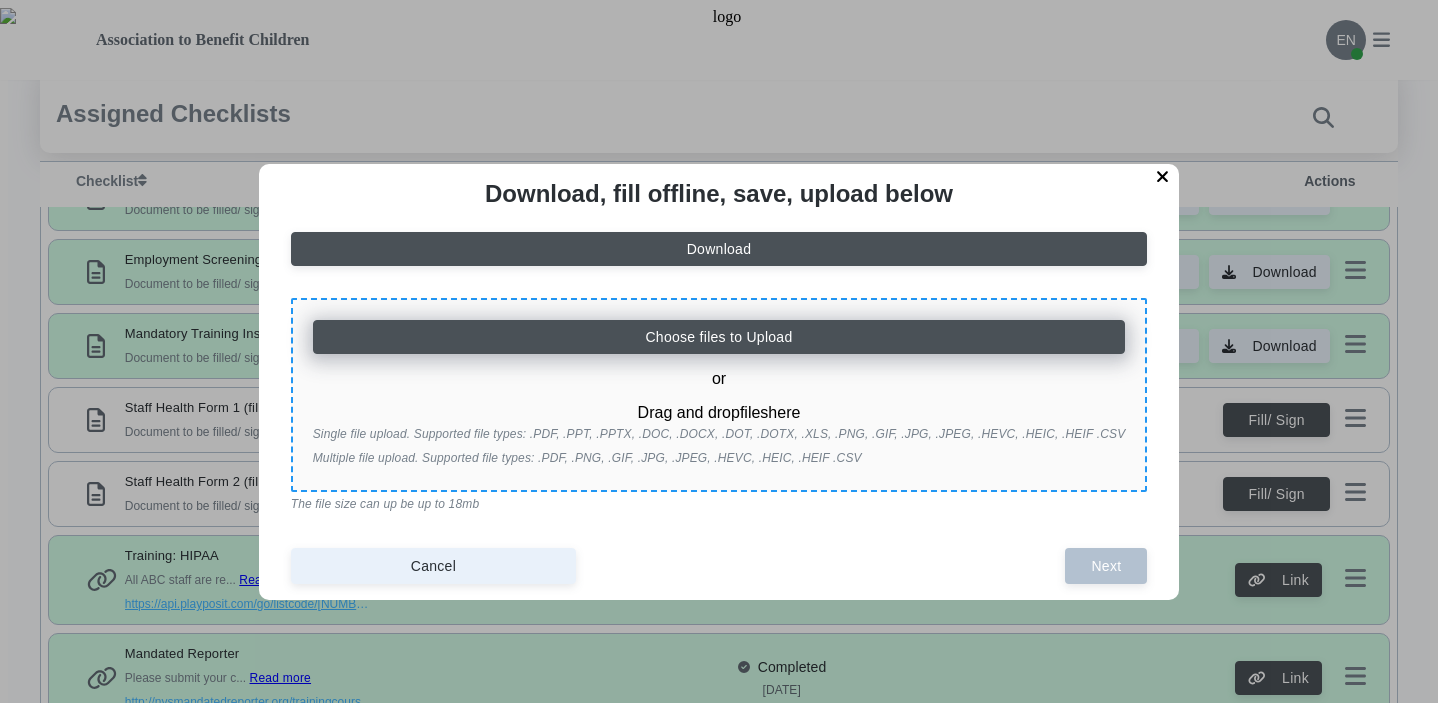 click on "Choose files to Upload" at bounding box center [718, 337] 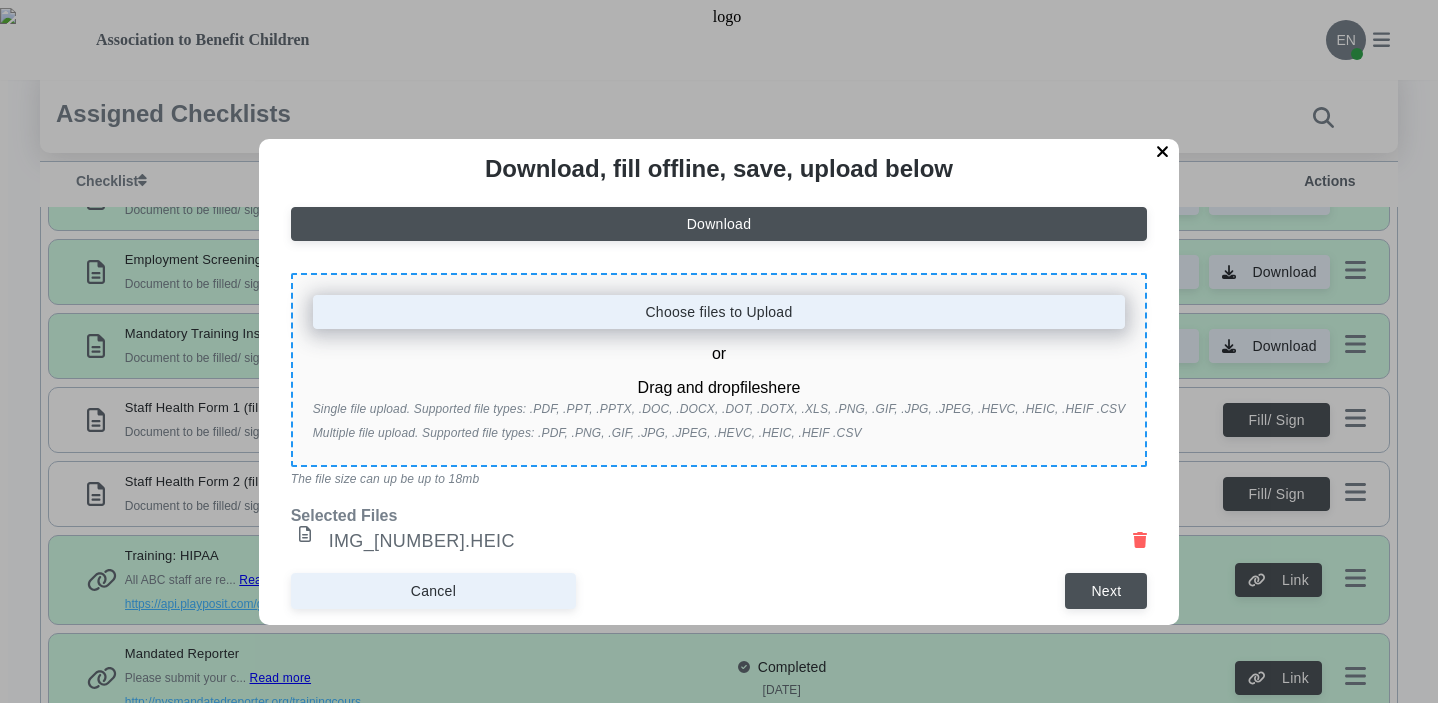 click on "Choose files to Upload" at bounding box center (718, 312) 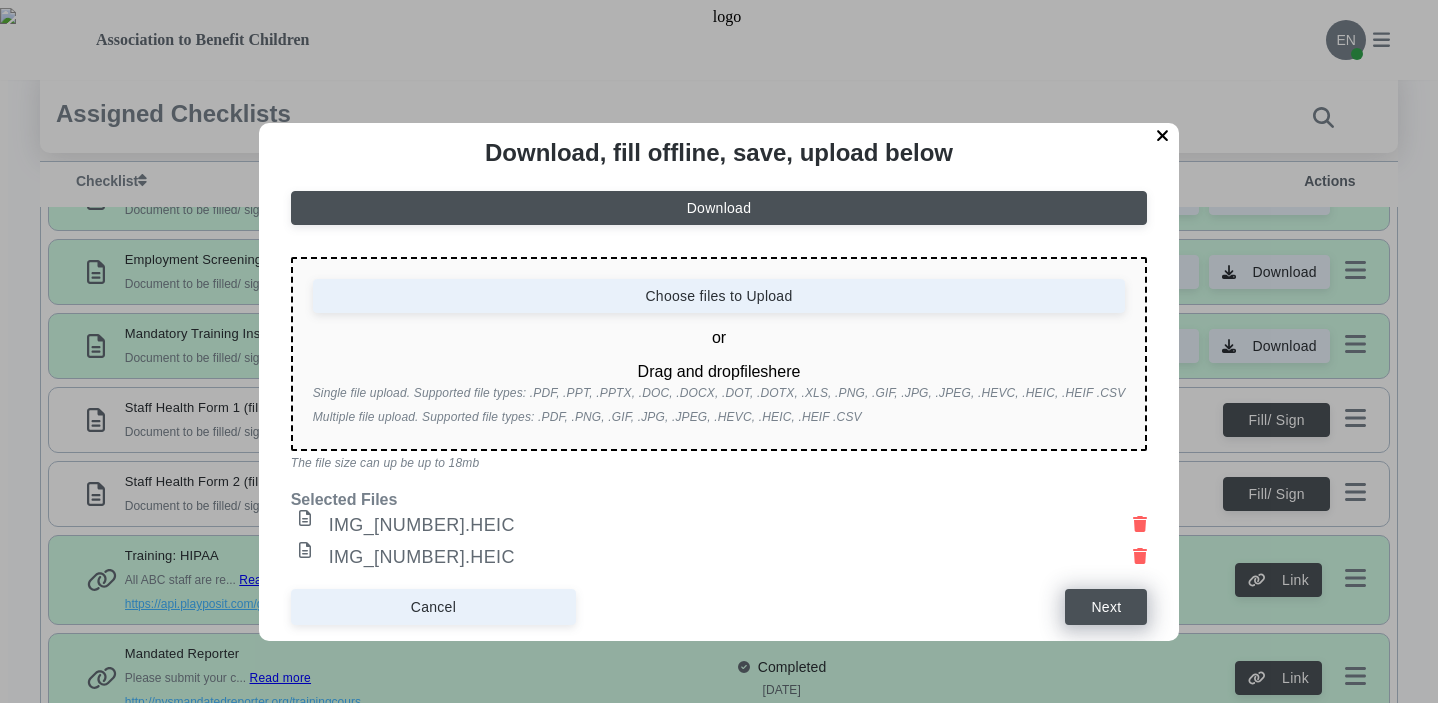 click on "Next" at bounding box center (1106, 607) 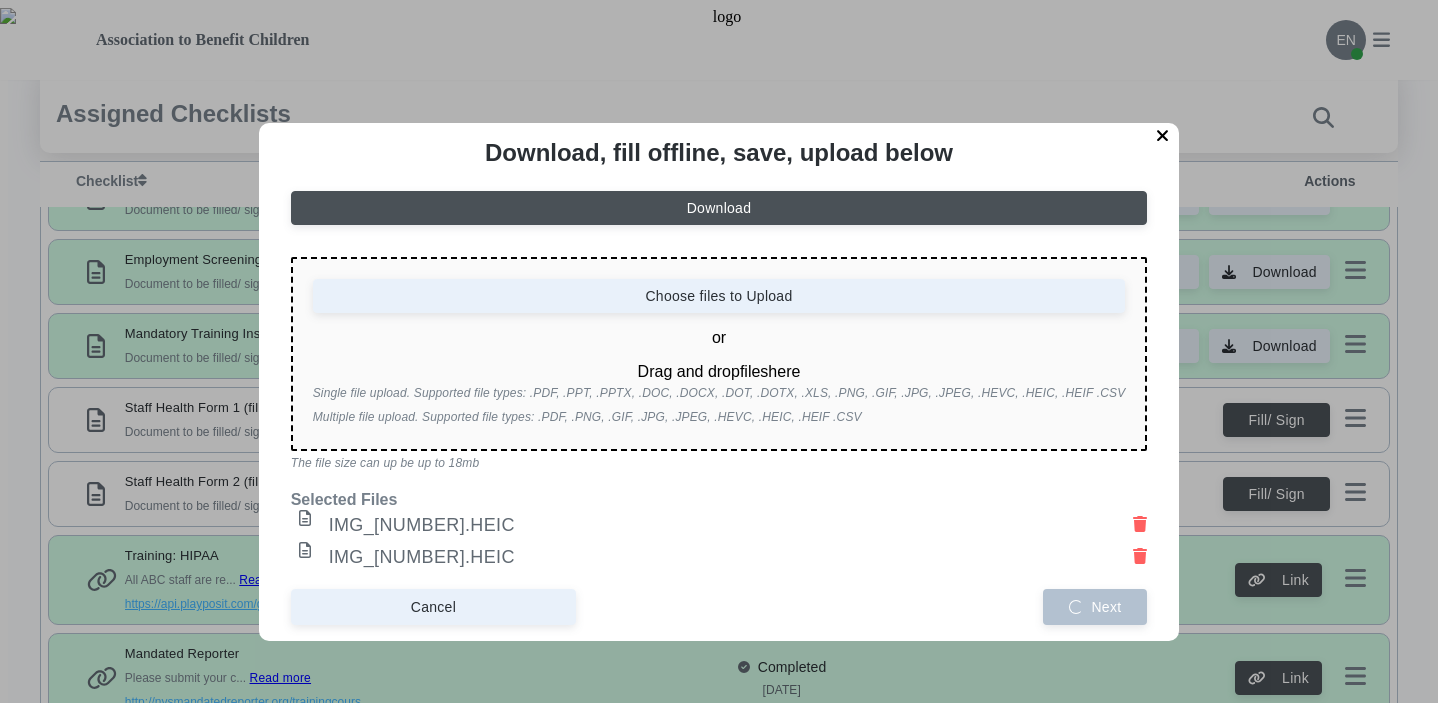 click on "IMG_[NUMBER].HEIC" at bounding box center [723, 525] 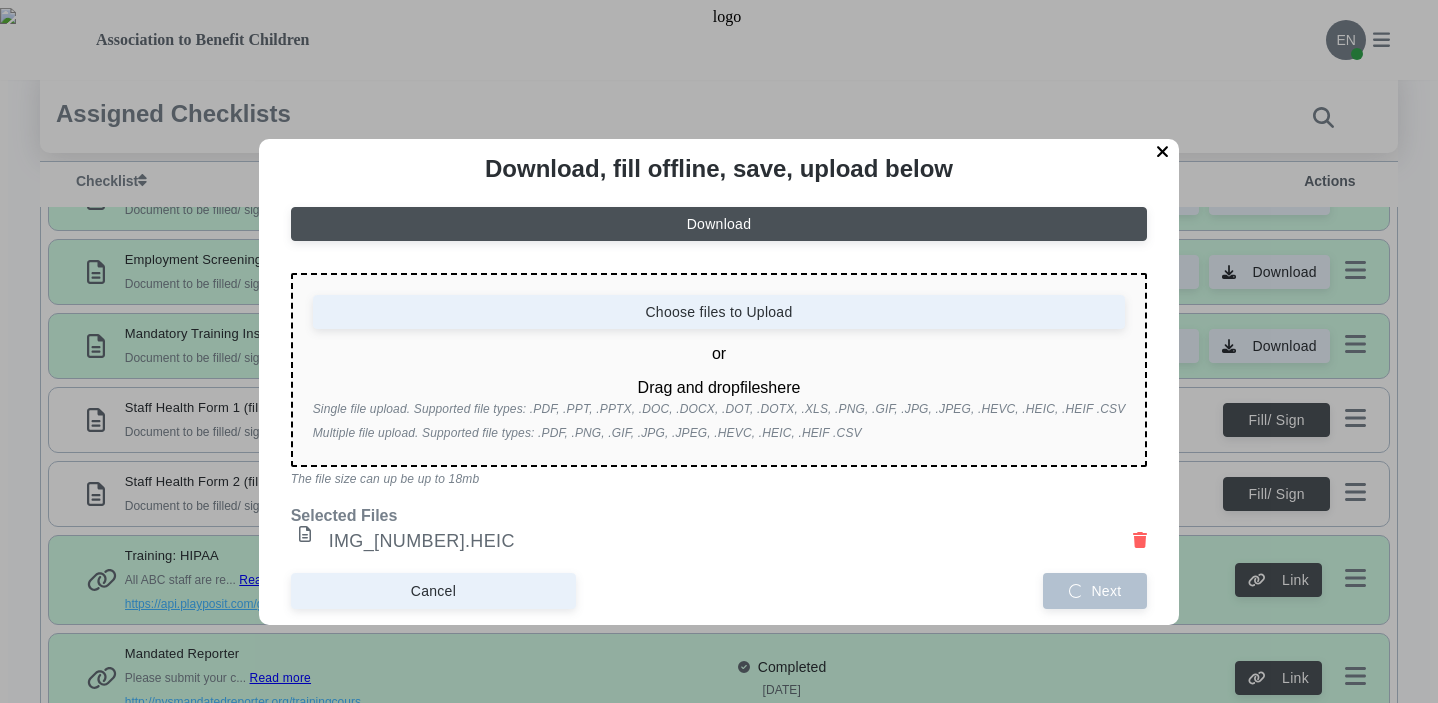 click at bounding box center (1140, 540) 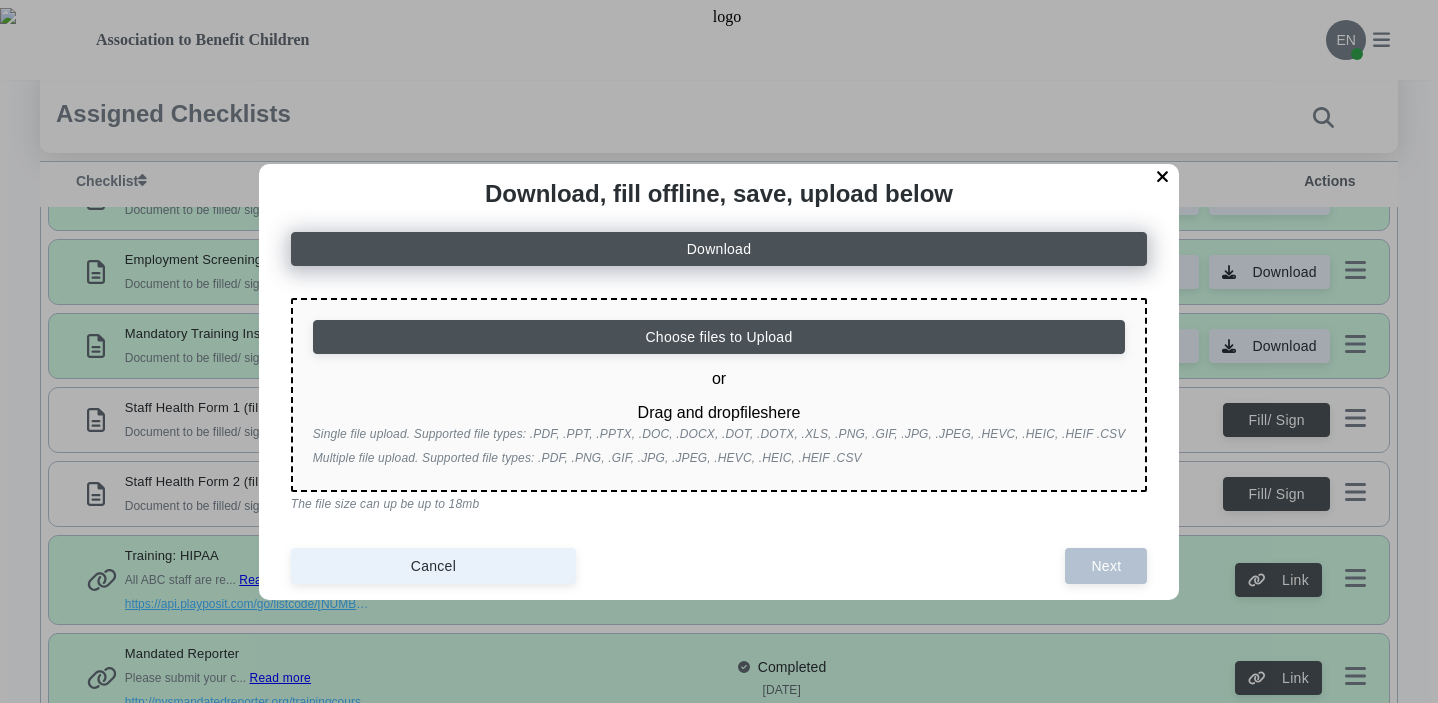 click on "Download" at bounding box center (719, 249) 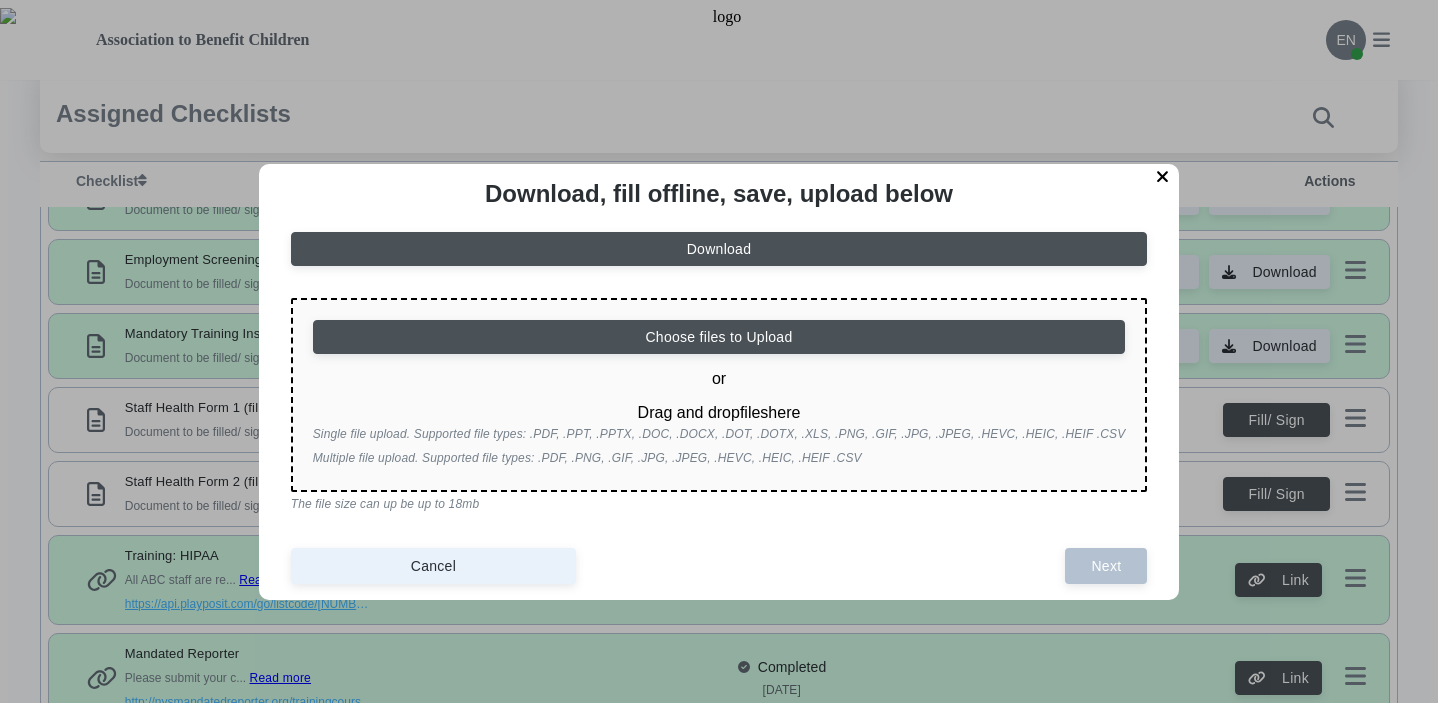 click at bounding box center [1163, 177] 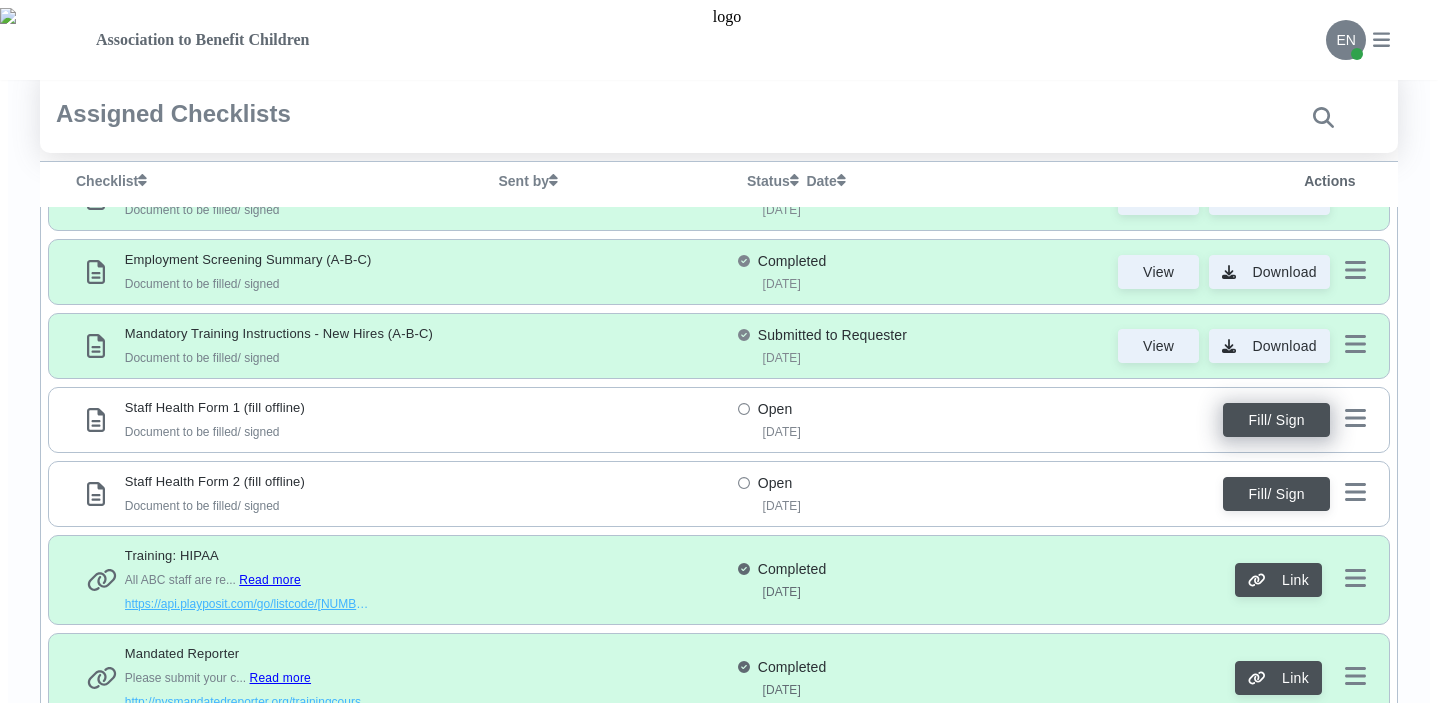 click on "Fill/ Sign" at bounding box center (1276, 420) 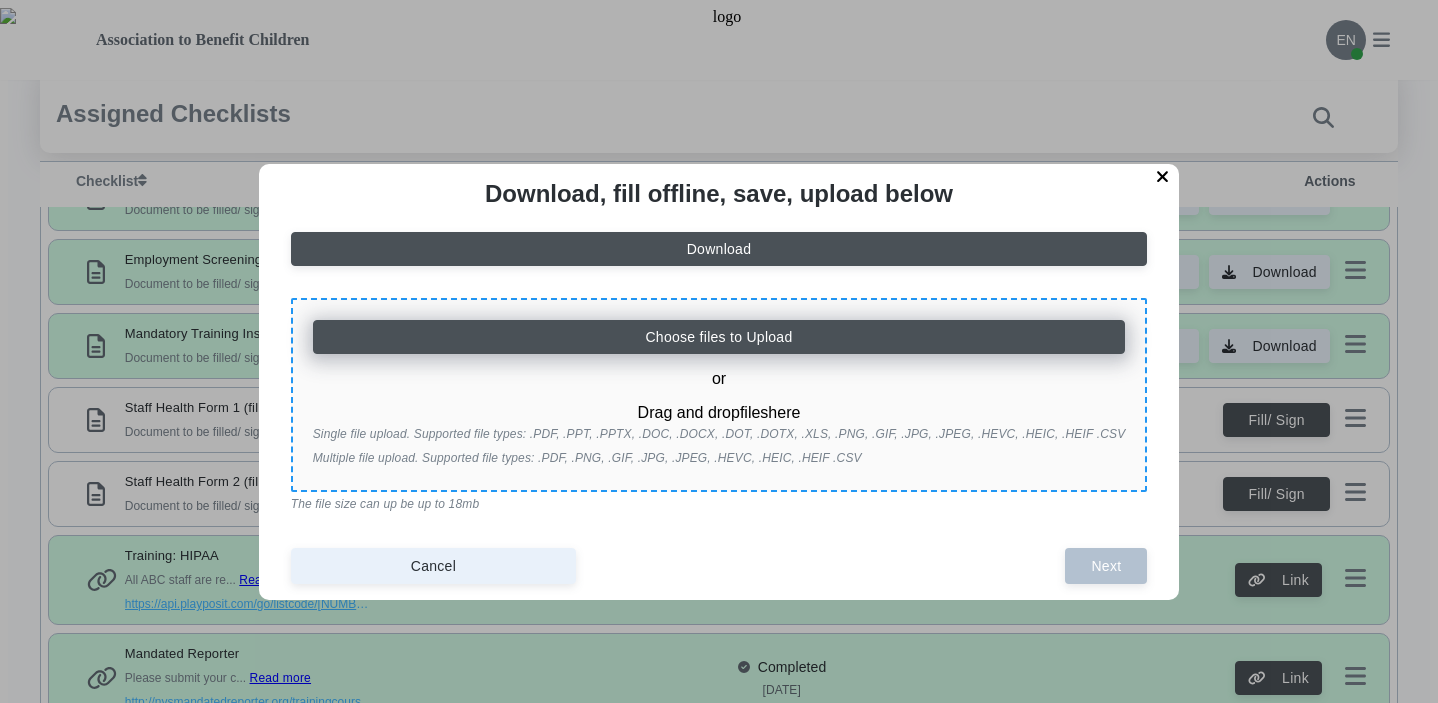 click on "Choose files to Upload" at bounding box center (719, 337) 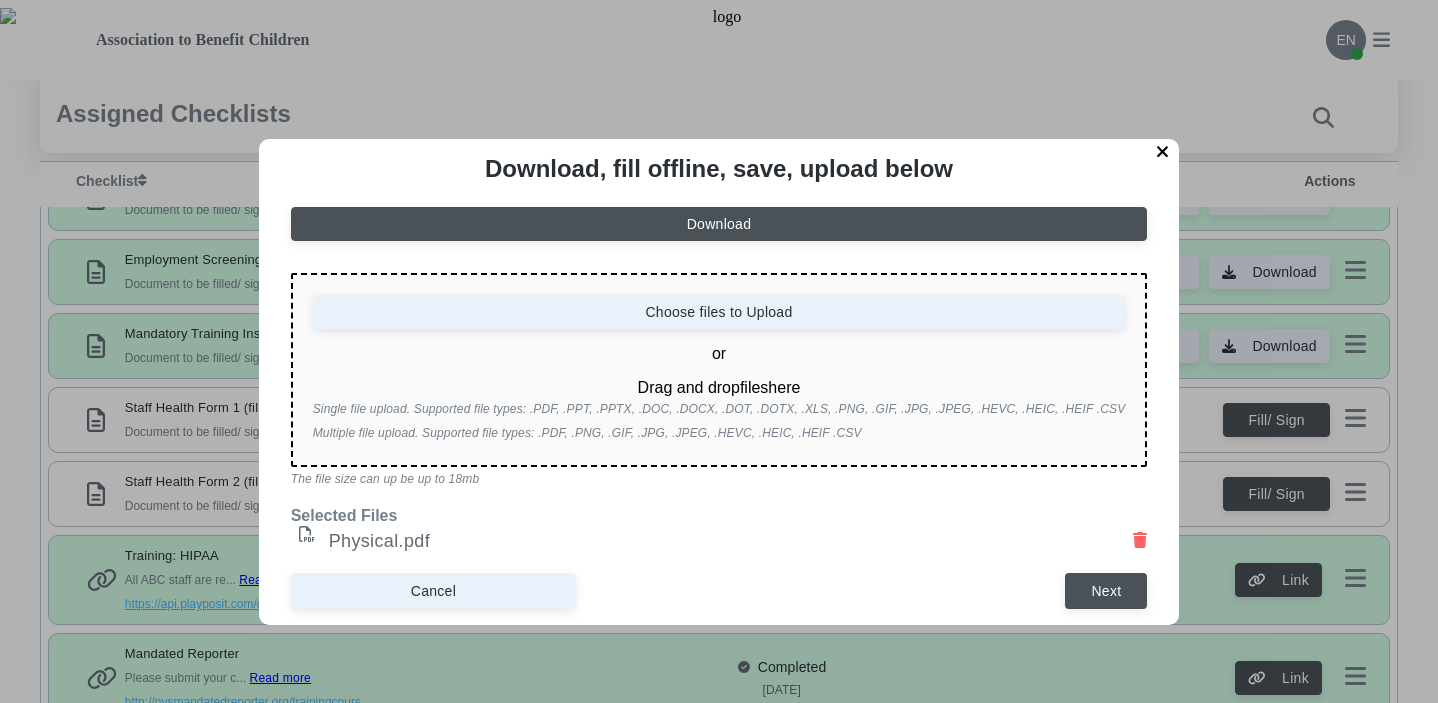 click on "Download, fill offline, save, upload below             Download             Choose files to Upload     or   Drag and drop  files  here   Single file upload. Supported file types: .PDF, .PPT, .PPTX, .DOC, .DOCX, .DOT, .DOTX, .XLS, .PNG, .GIF, .JPG, .JPEG, .HEVC, .HEIC, .HEIF .CSV     Multiple file upload. Supported file types: .PDF, .PNG, .GIF, .JPG, .JPEG, .HEVC, .HEIC, .HEIF .CSV   The file size can up be up to 18mb     Selected Files     Physical.pdf           Cancel         Next" at bounding box center [719, 382] 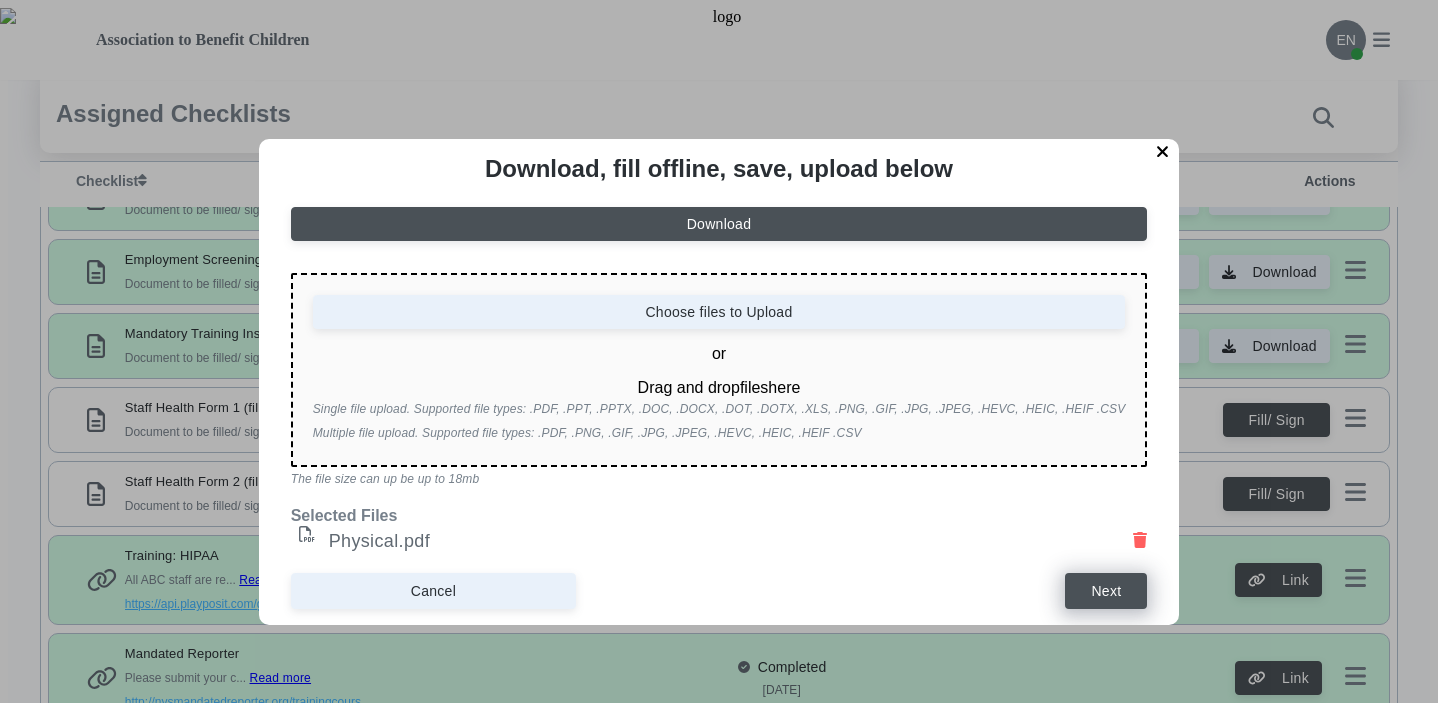 click on "Next" at bounding box center (1106, 591) 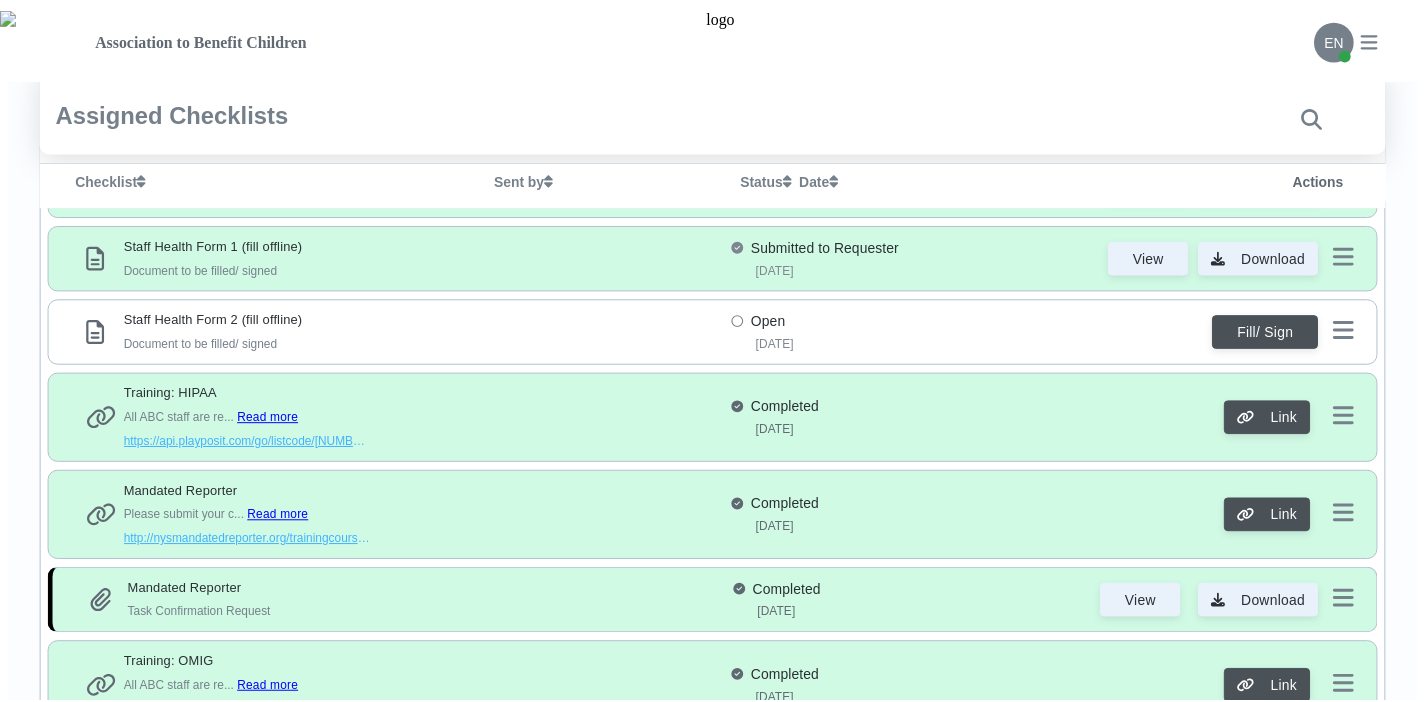 scroll, scrollTop: 654, scrollLeft: 0, axis: vertical 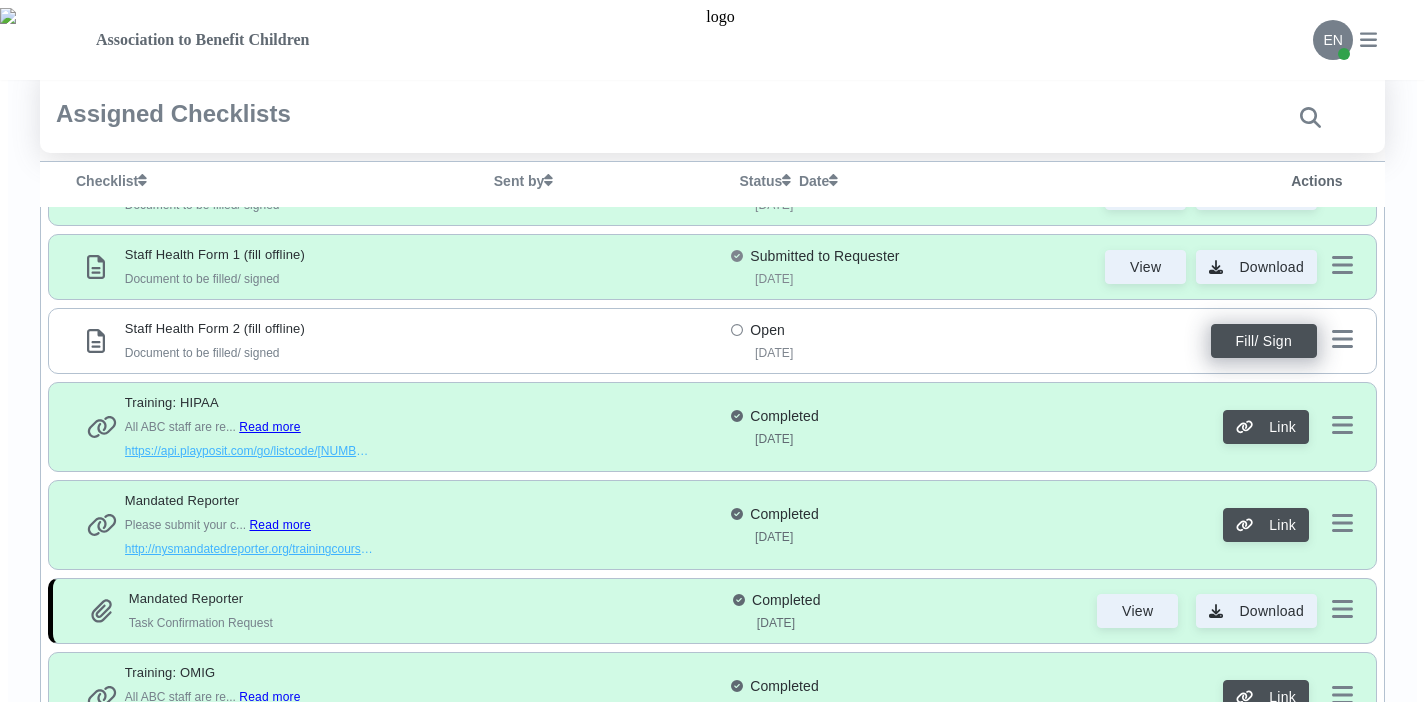 click on "Fill/ Sign" at bounding box center (1264, 341) 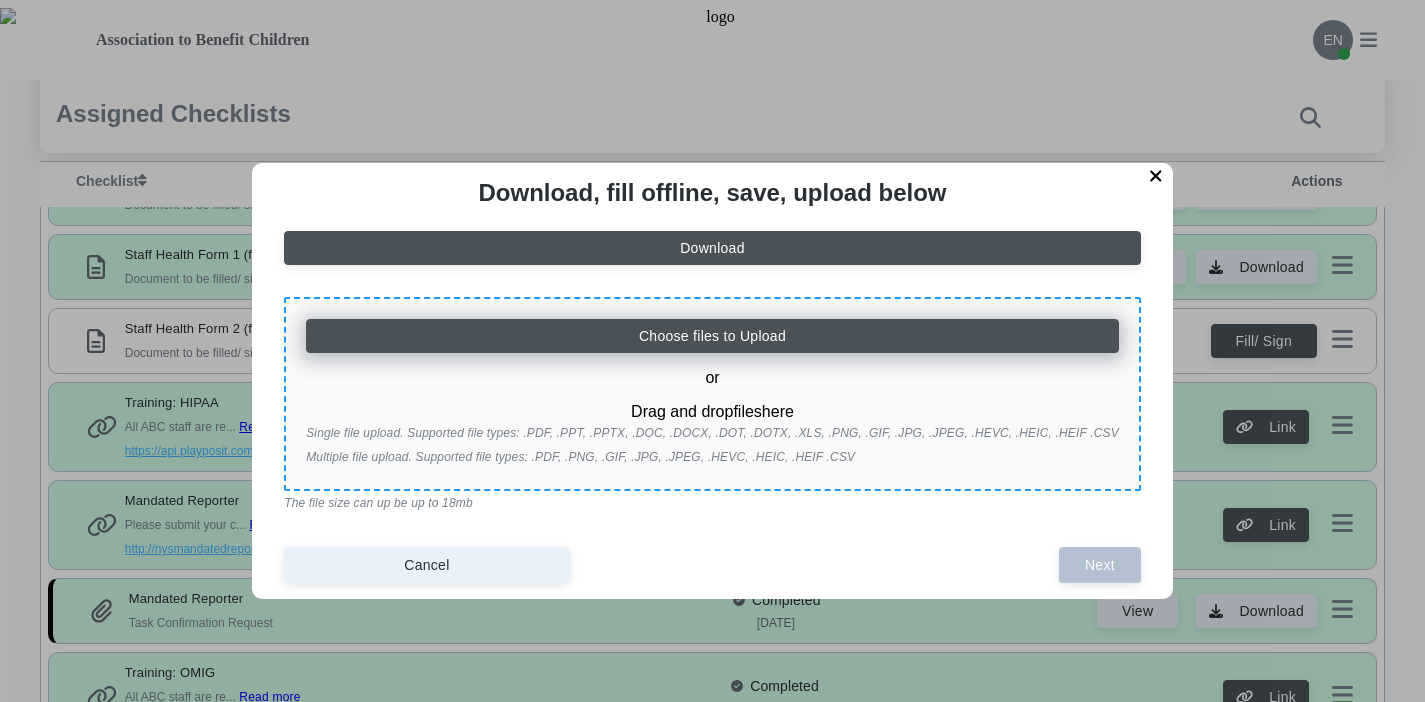 click on "Choose files to Upload" at bounding box center (712, 336) 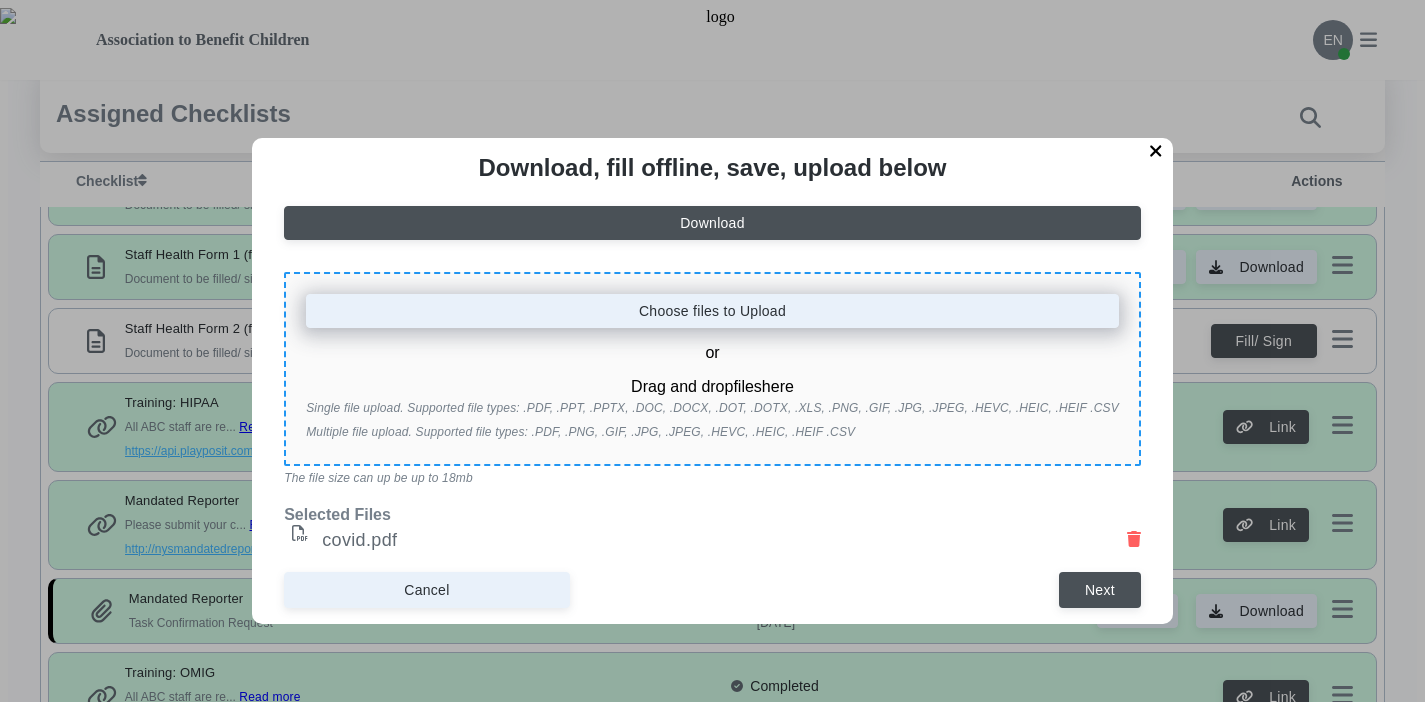 click on "Choose files to Upload" at bounding box center (712, 311) 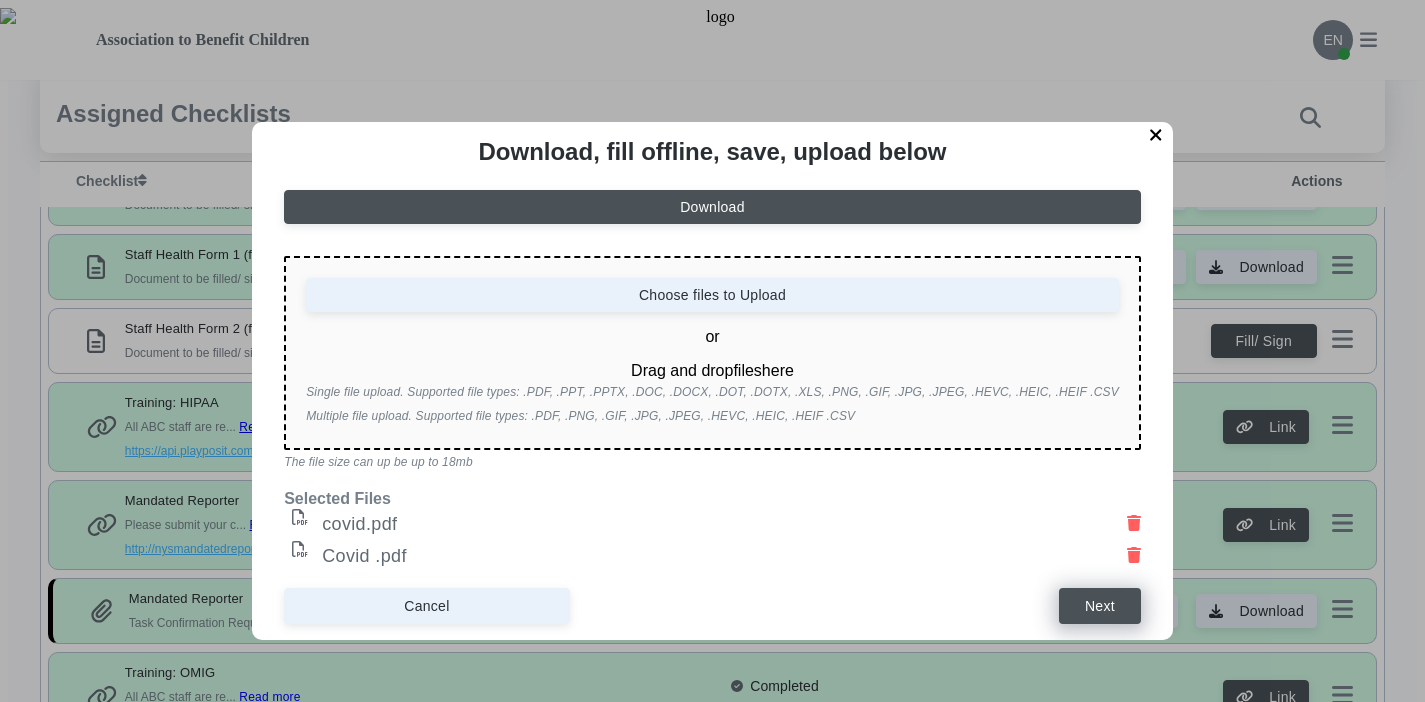 click on "Next" at bounding box center [1100, 606] 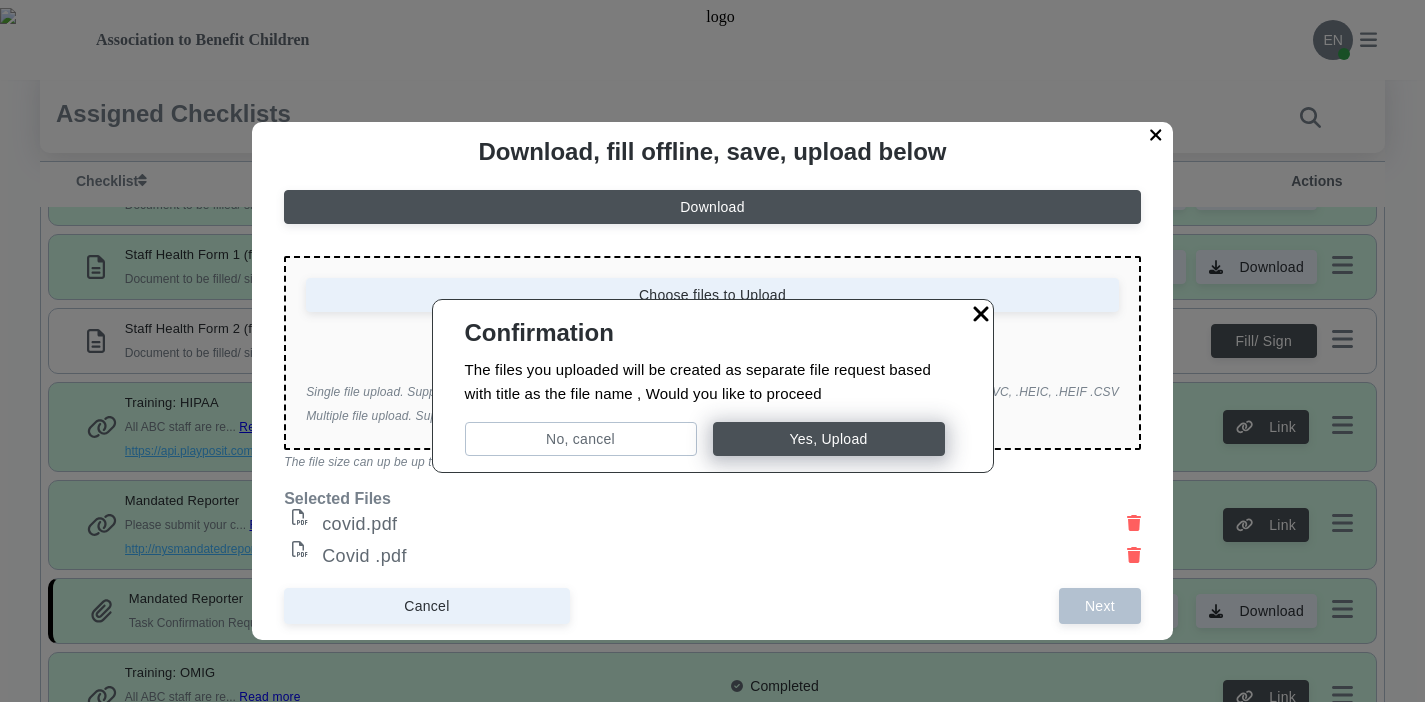 click on "Yes, Upload" at bounding box center [829, 439] 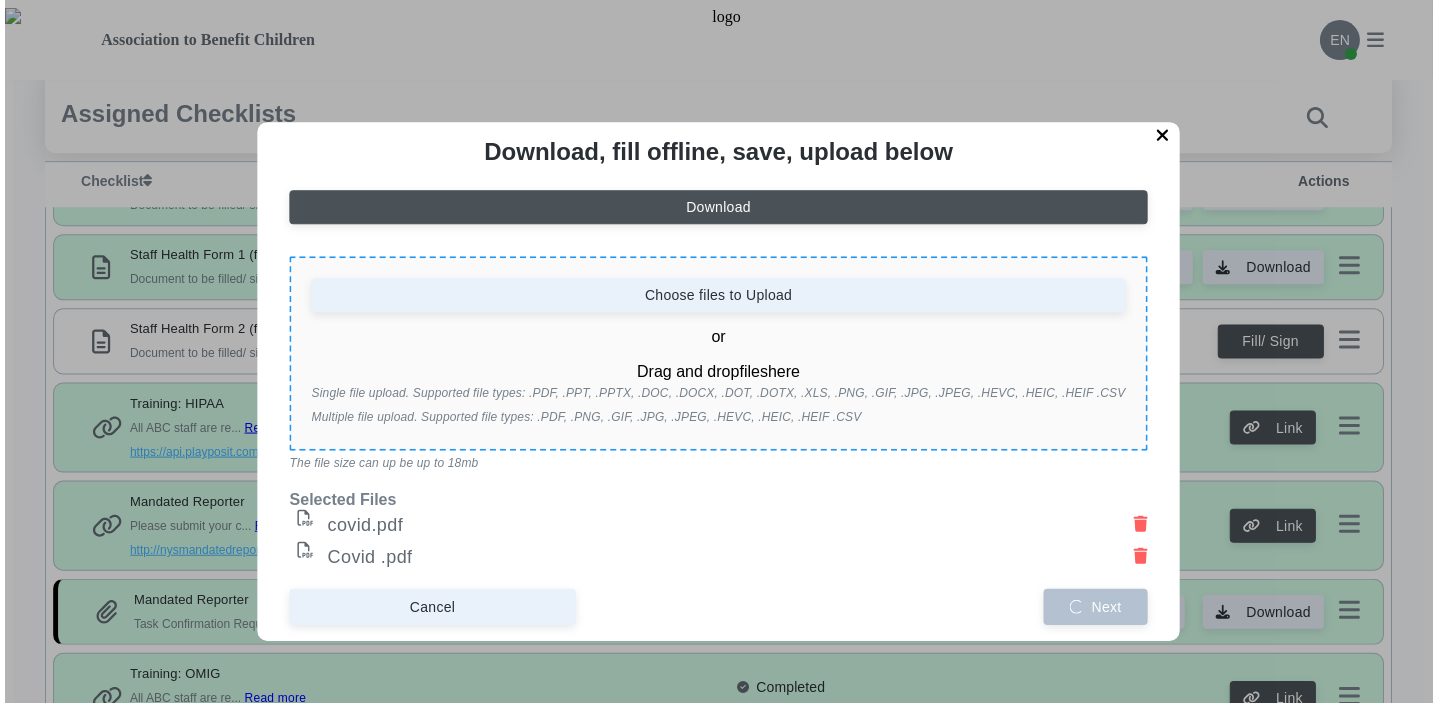 scroll, scrollTop: 730, scrollLeft: 0, axis: vertical 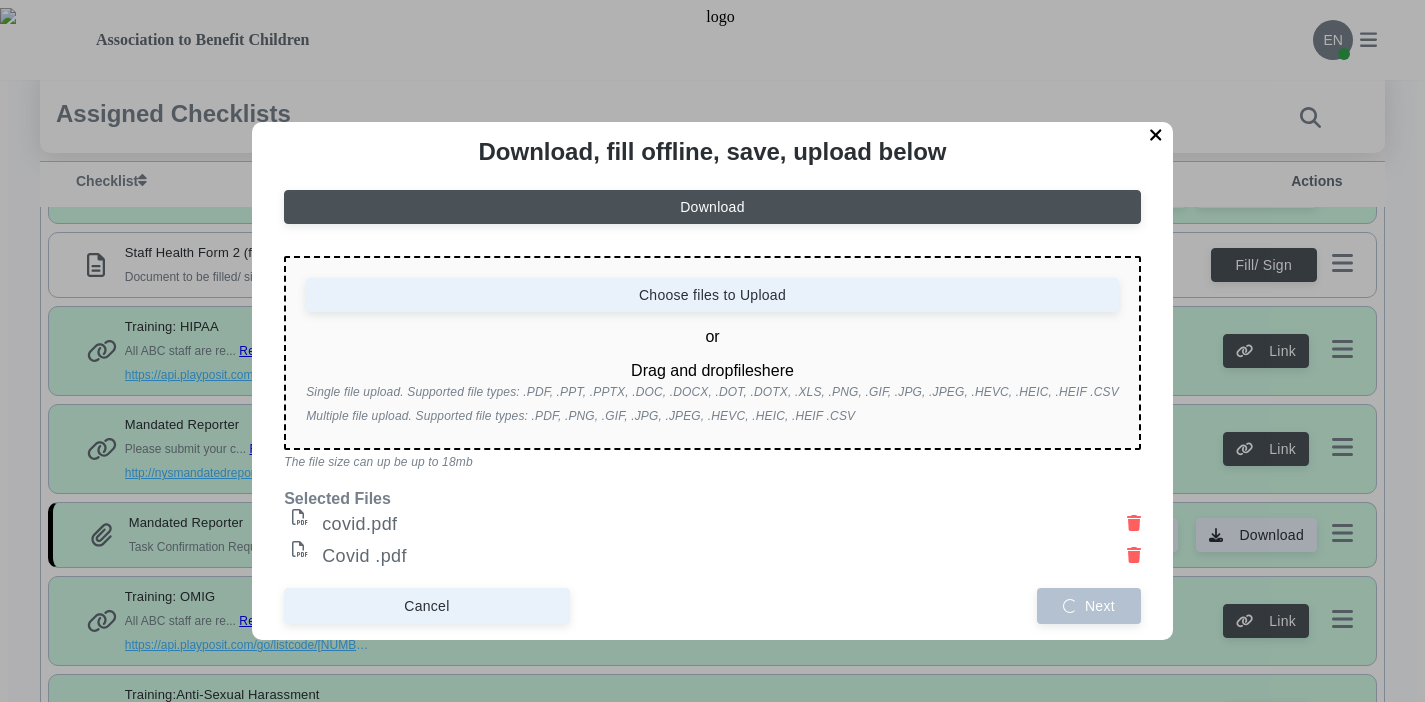 click on "covid.pdf" at bounding box center [724, 524] 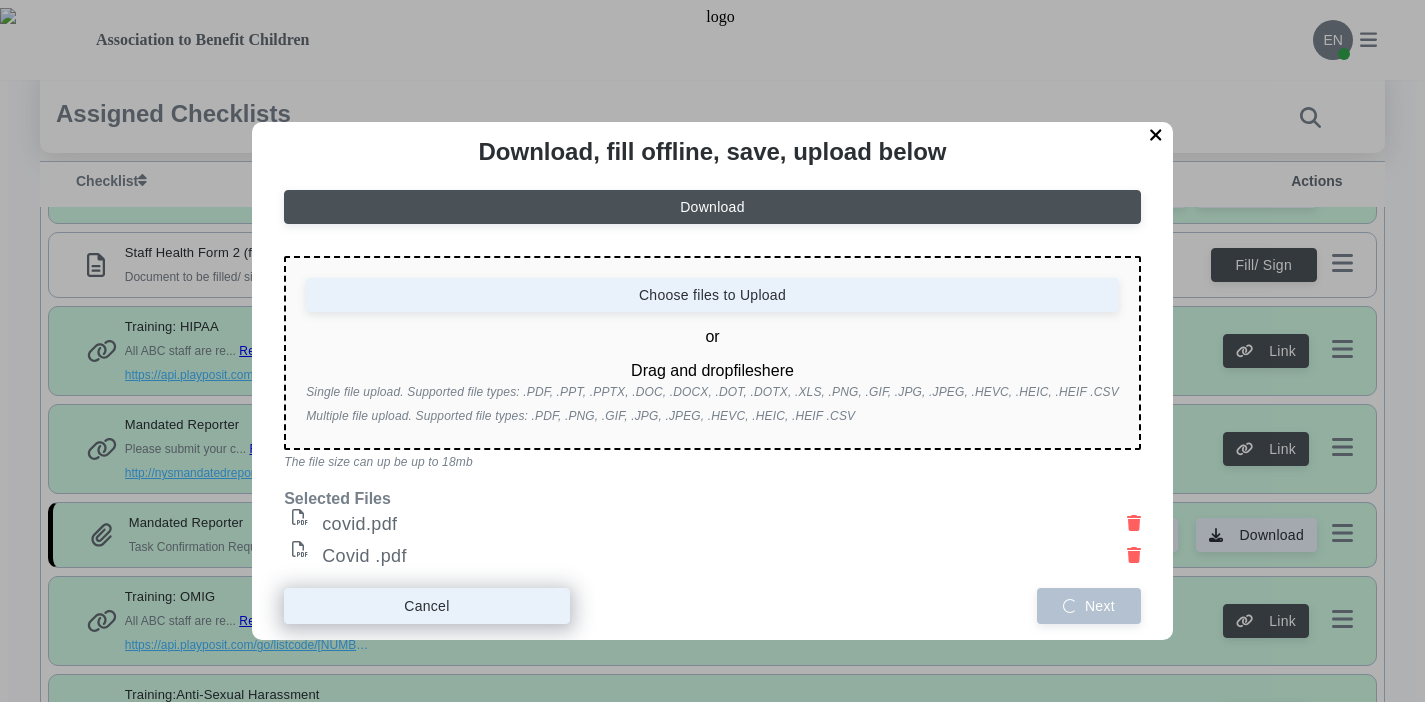 click on "Cancel" at bounding box center [427, 606] 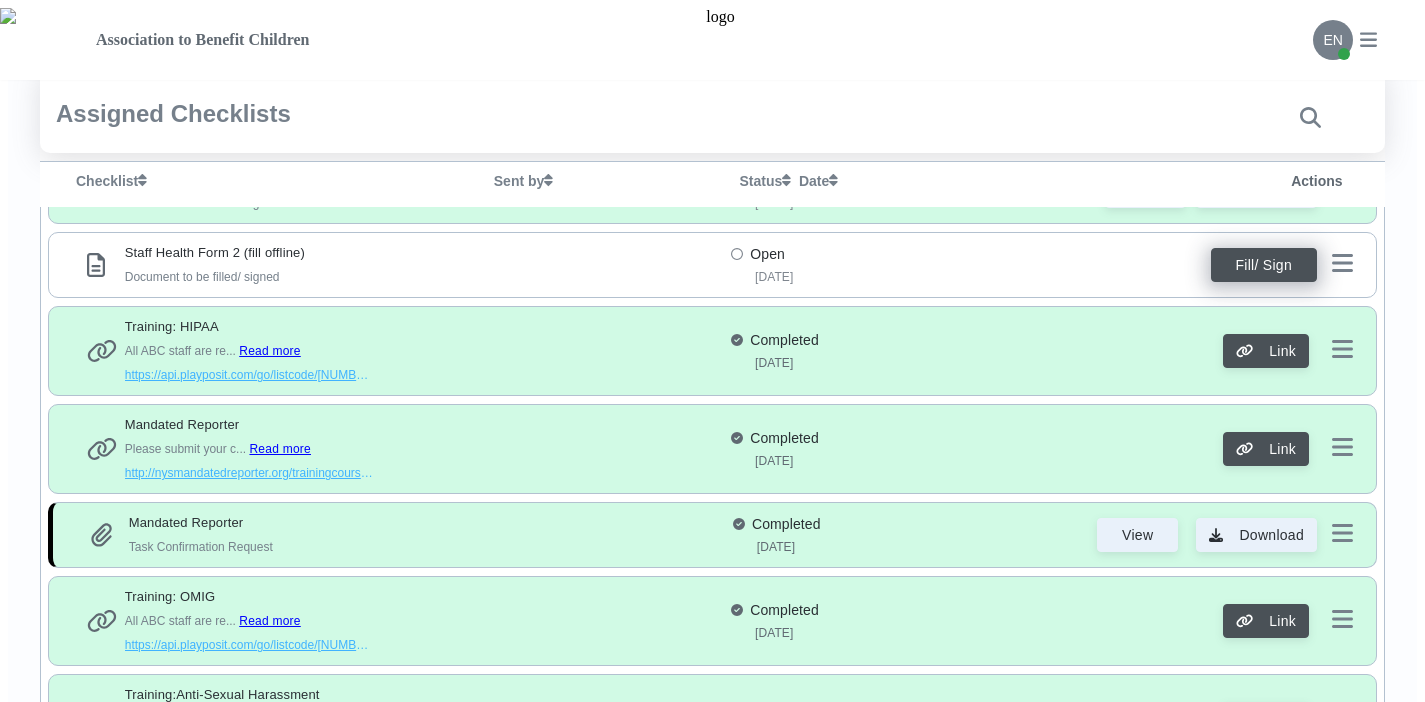 click on "Fill/ Sign" at bounding box center (1264, 265) 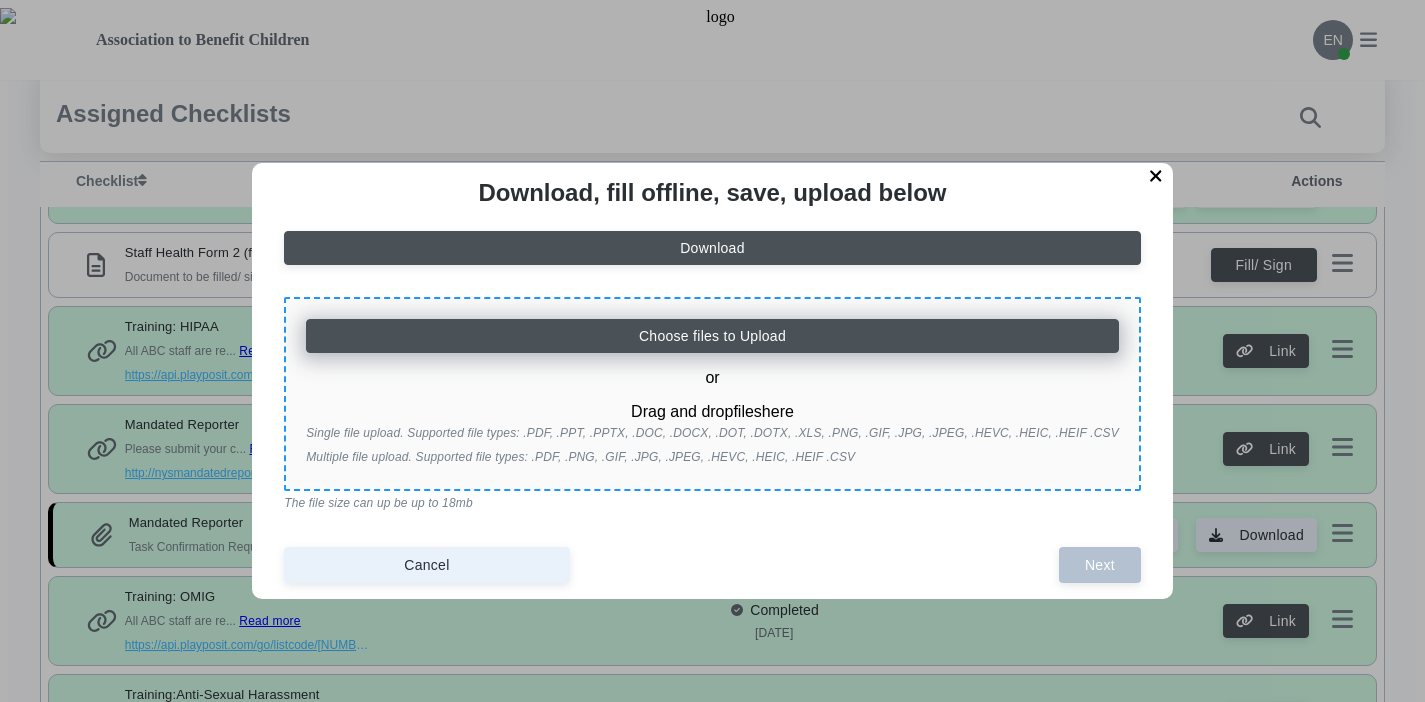 click on "Choose files to Upload" at bounding box center [712, 336] 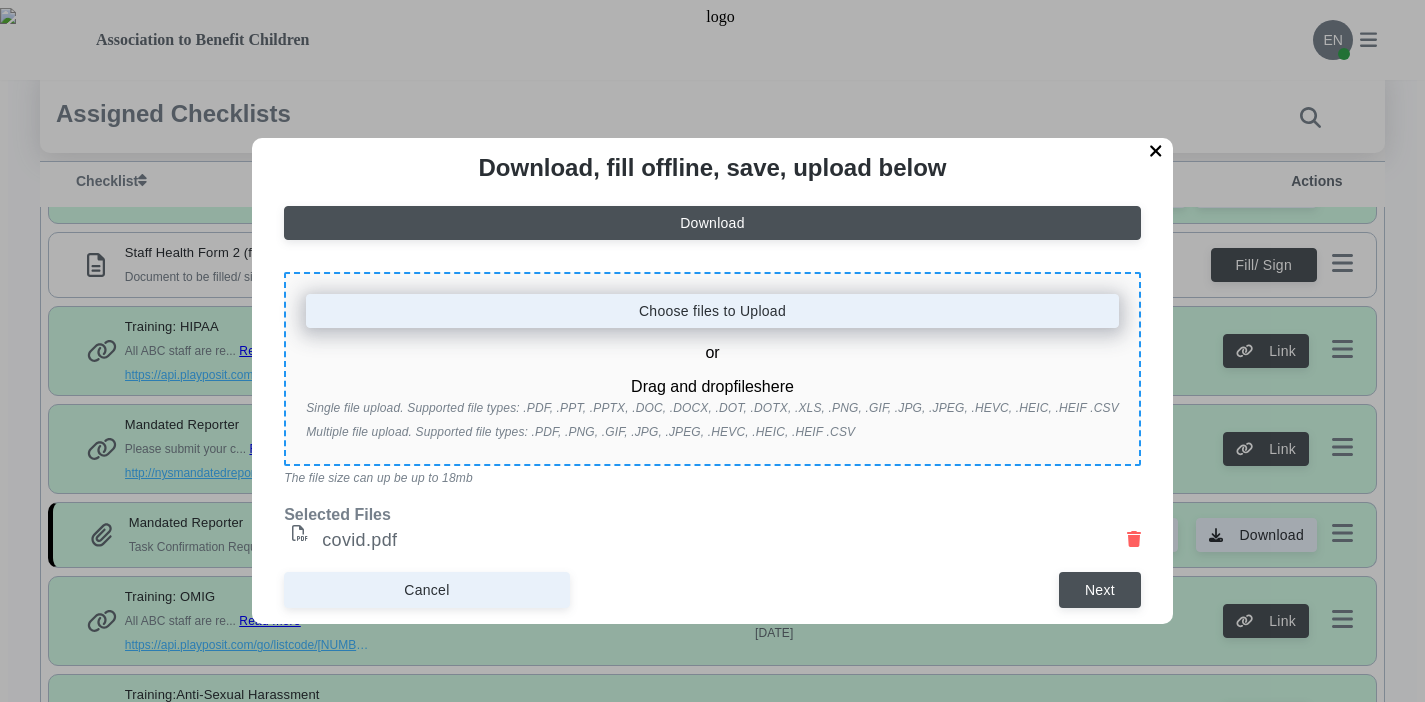 click on "Choose files to Upload" at bounding box center [712, 311] 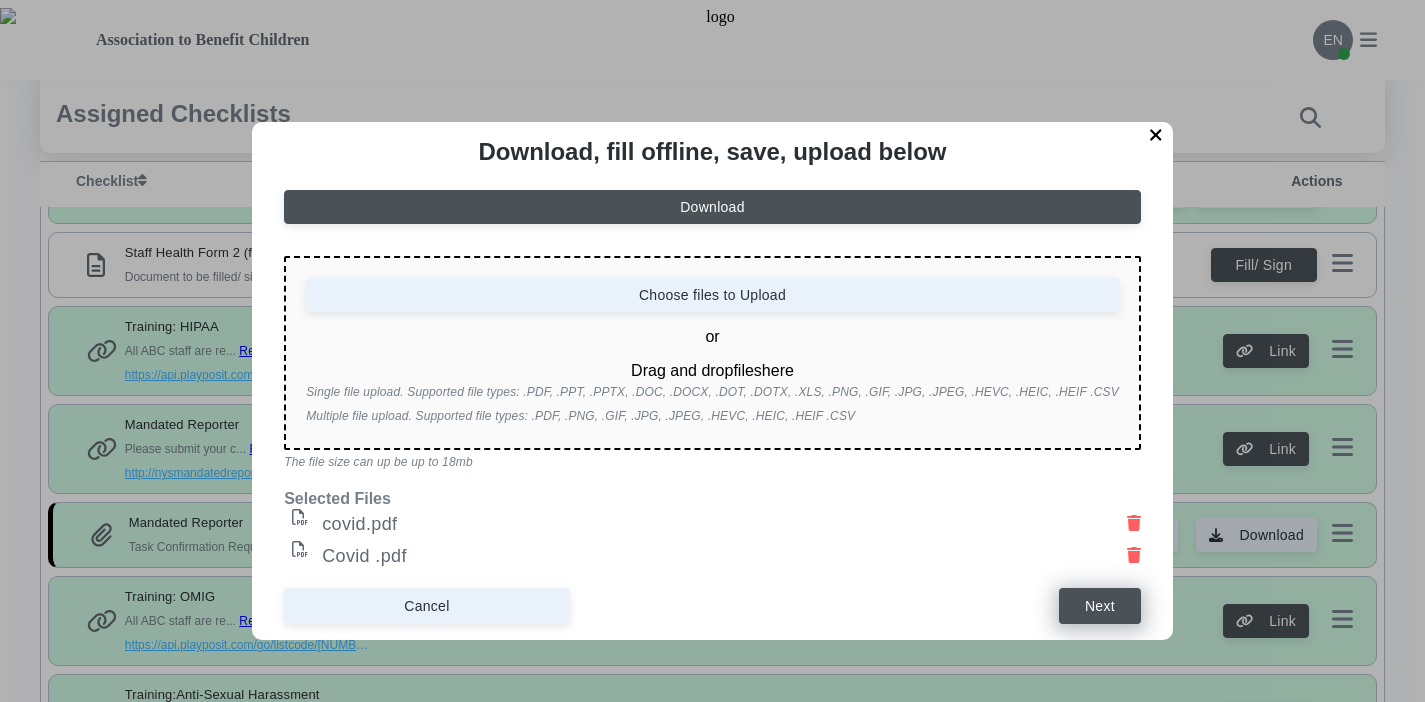click on "Next" at bounding box center [1100, 606] 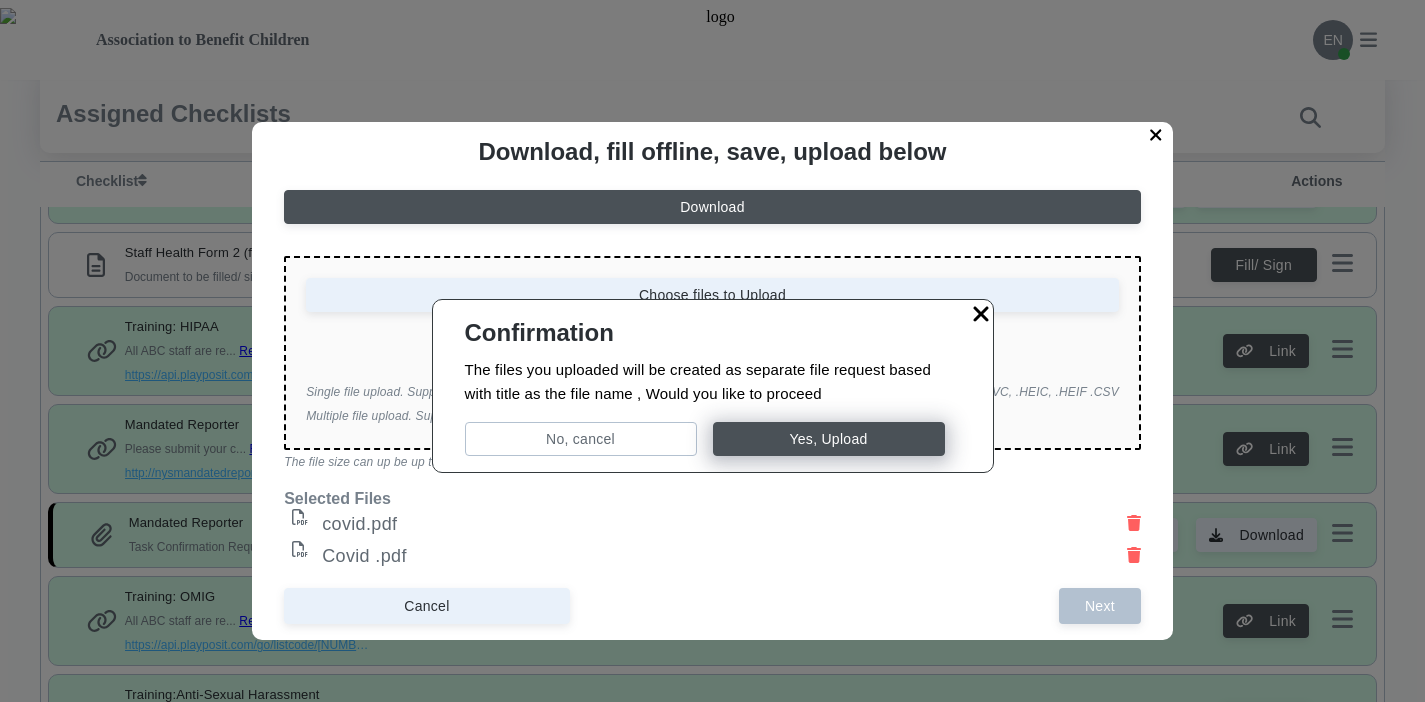 click on "Yes, Upload" at bounding box center (829, 439) 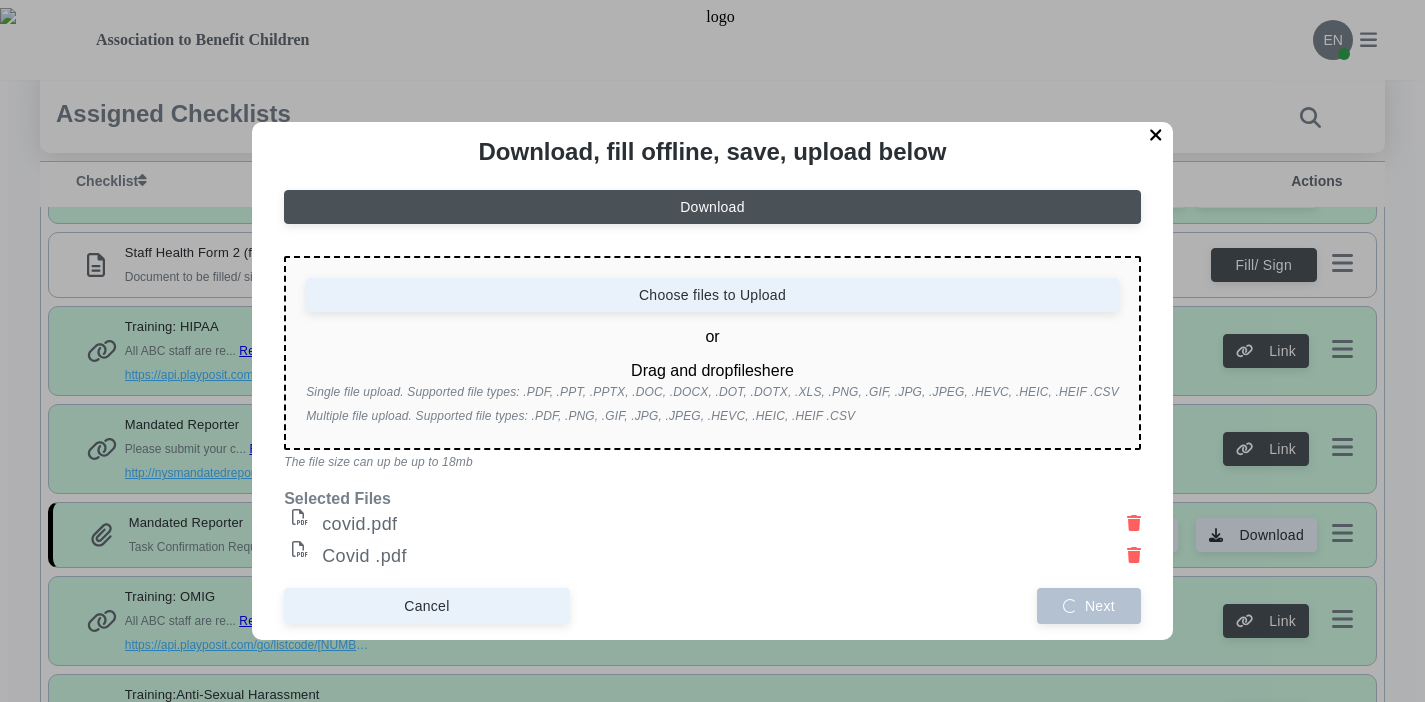 click at bounding box center (1134, 523) 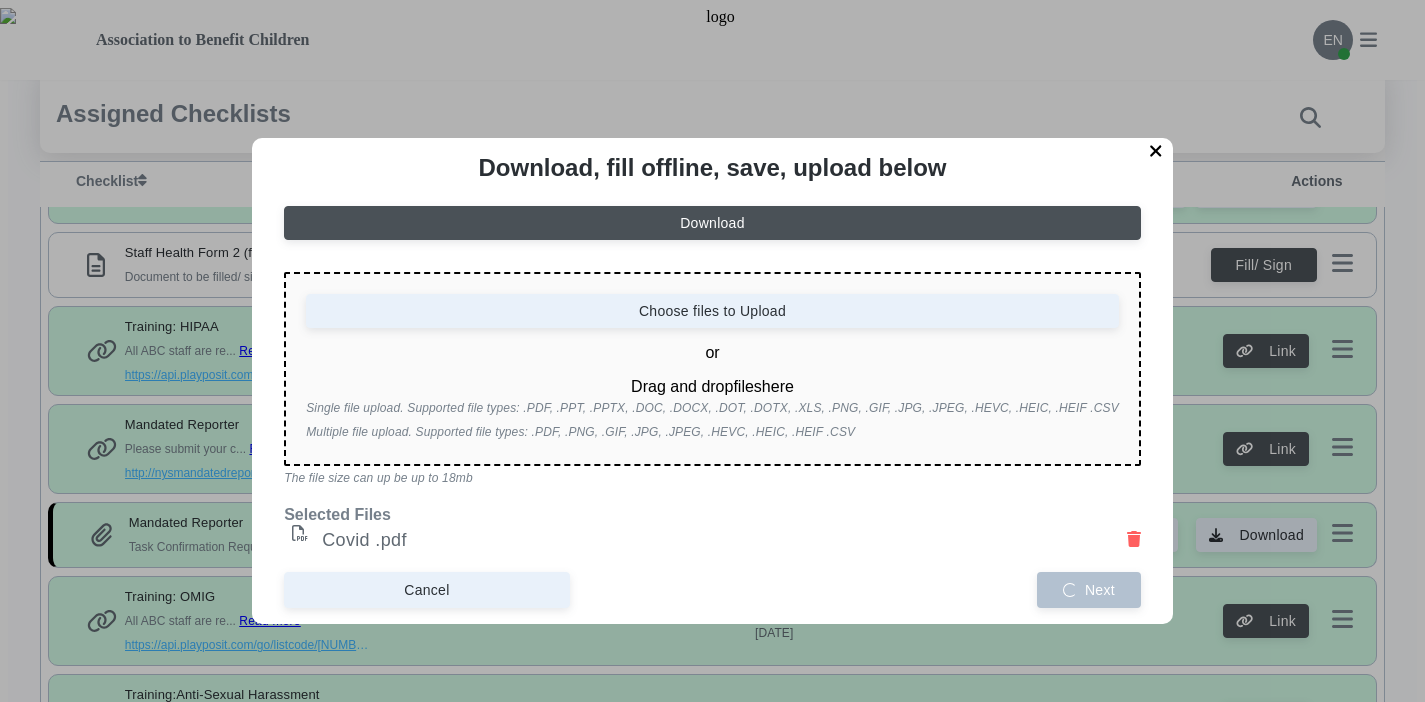 click at bounding box center [1134, 539] 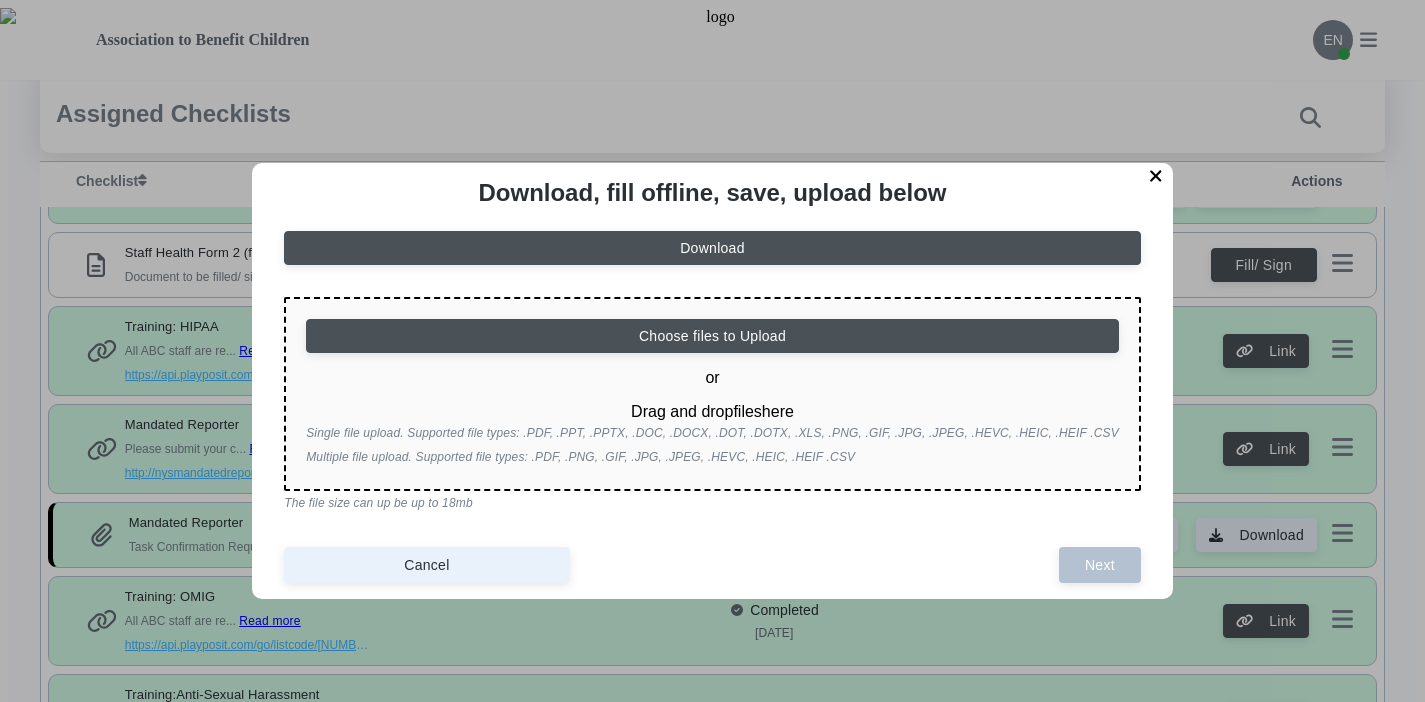 click at bounding box center [1156, 176] 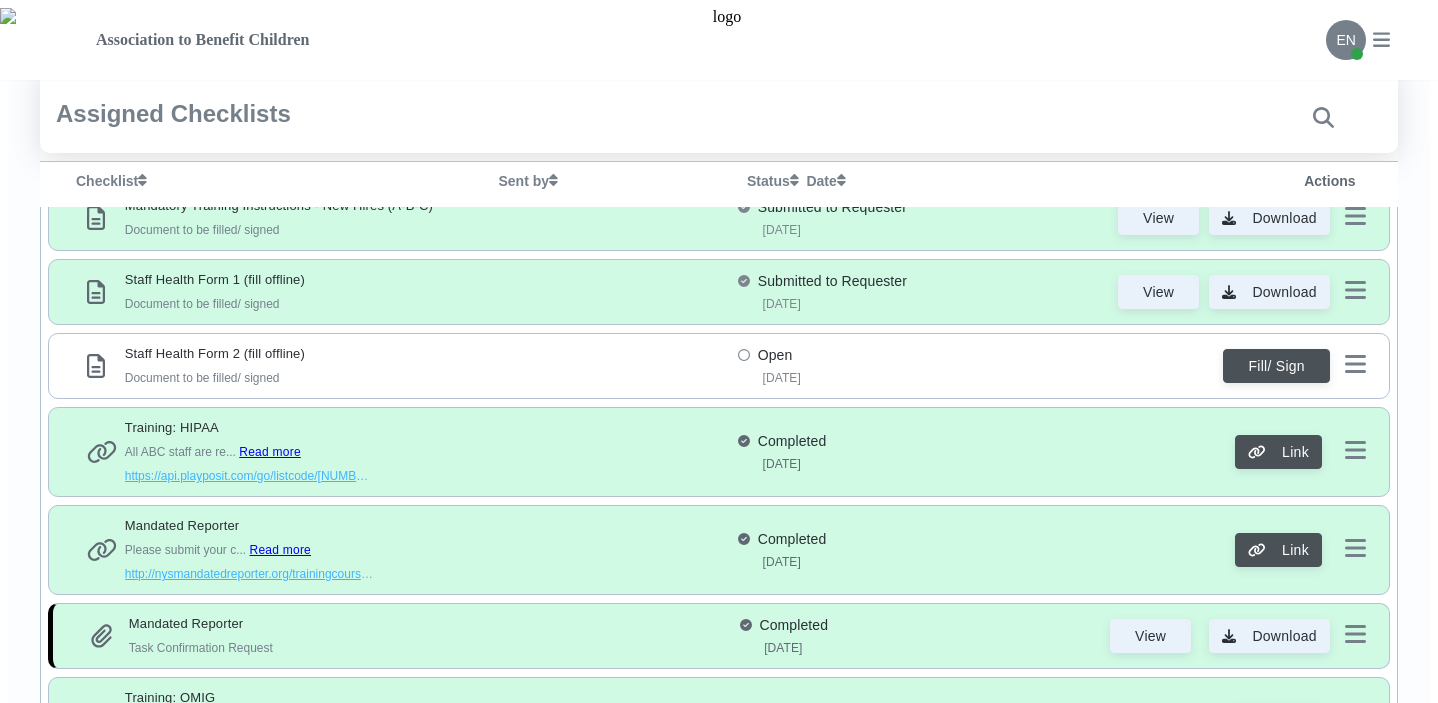 scroll, scrollTop: 634, scrollLeft: 0, axis: vertical 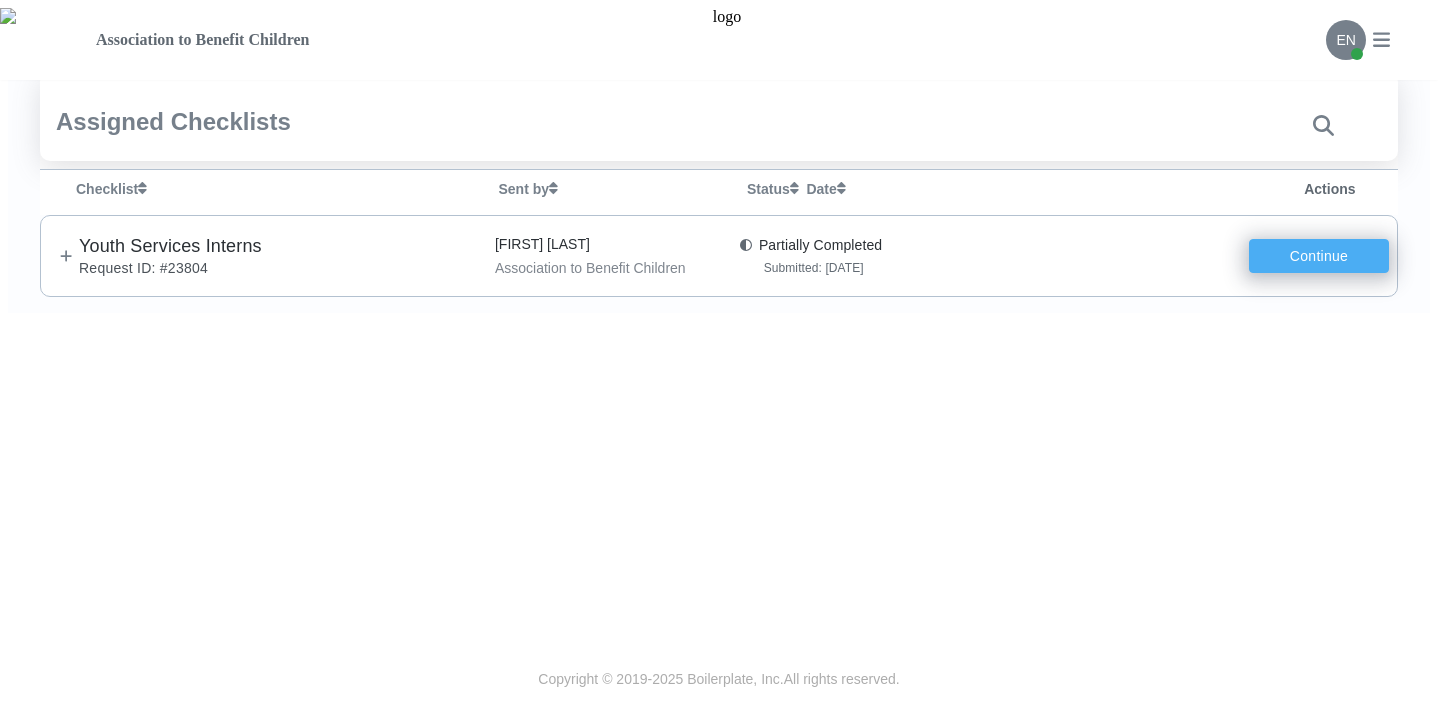 click on "Continue" at bounding box center [1319, 256] 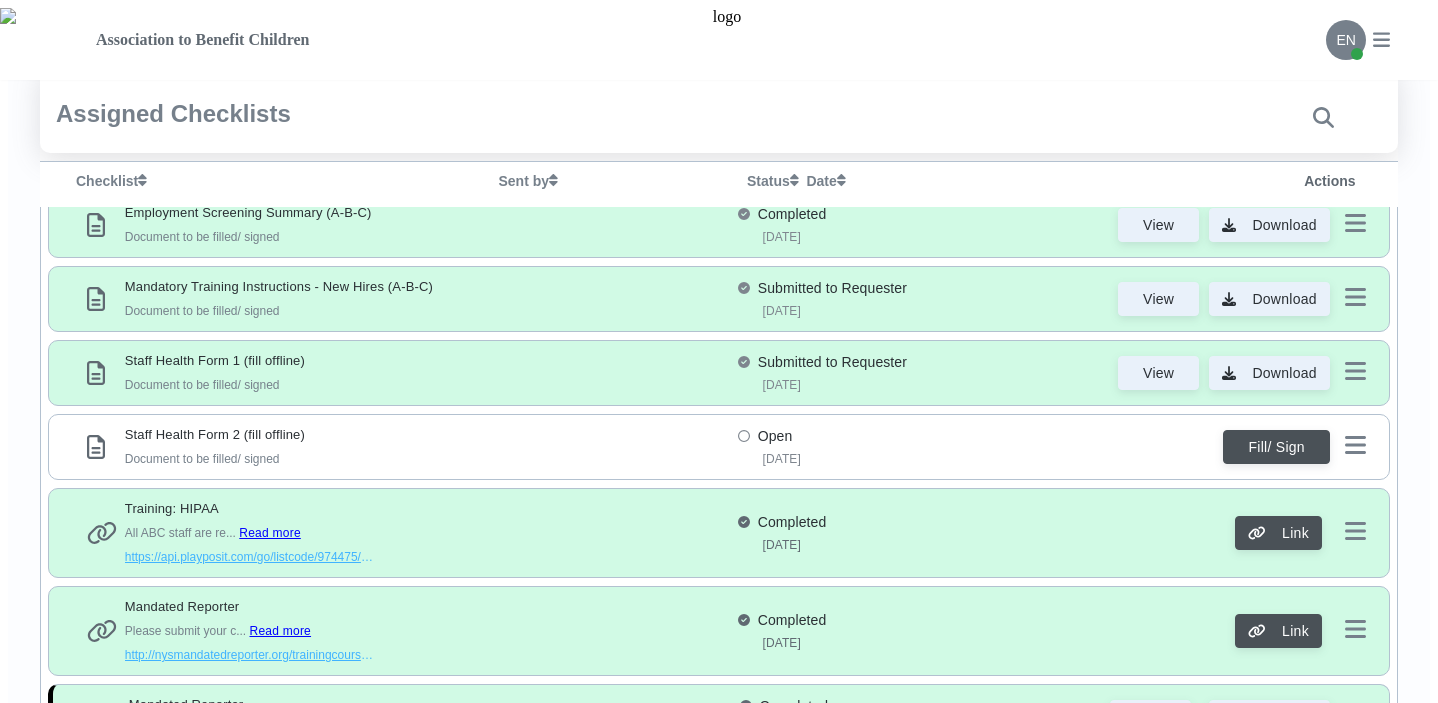 scroll, scrollTop: 557, scrollLeft: 0, axis: vertical 